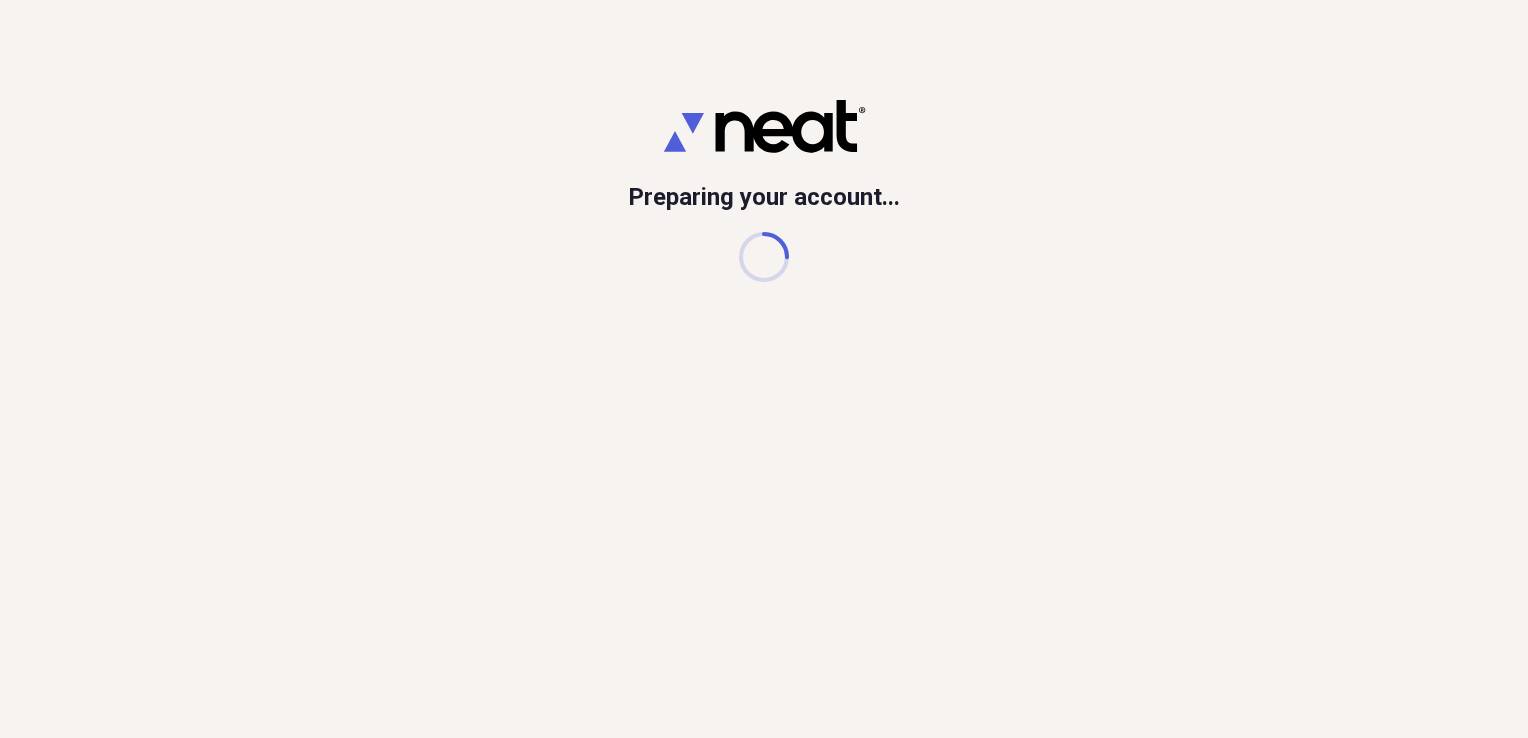 scroll, scrollTop: 0, scrollLeft: 0, axis: both 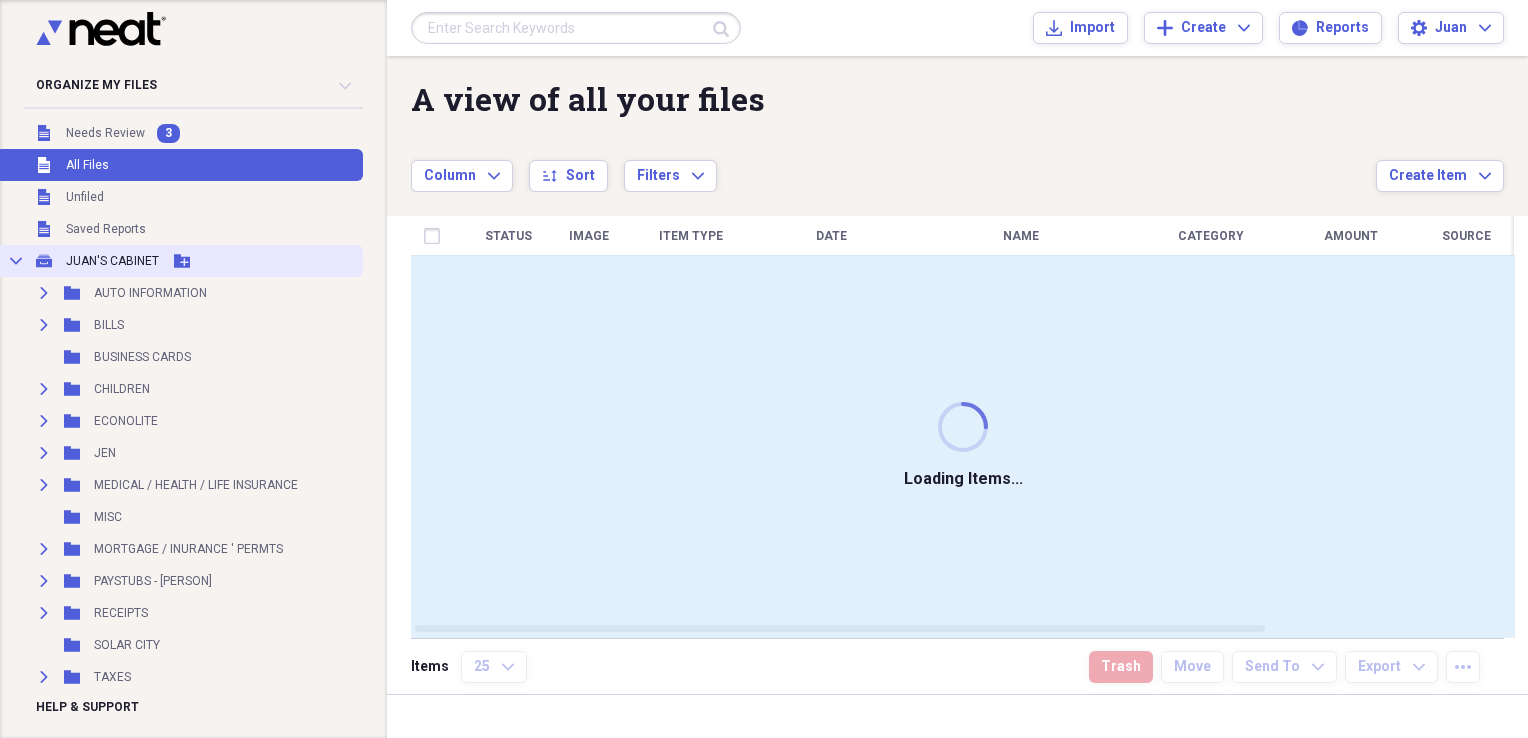 click 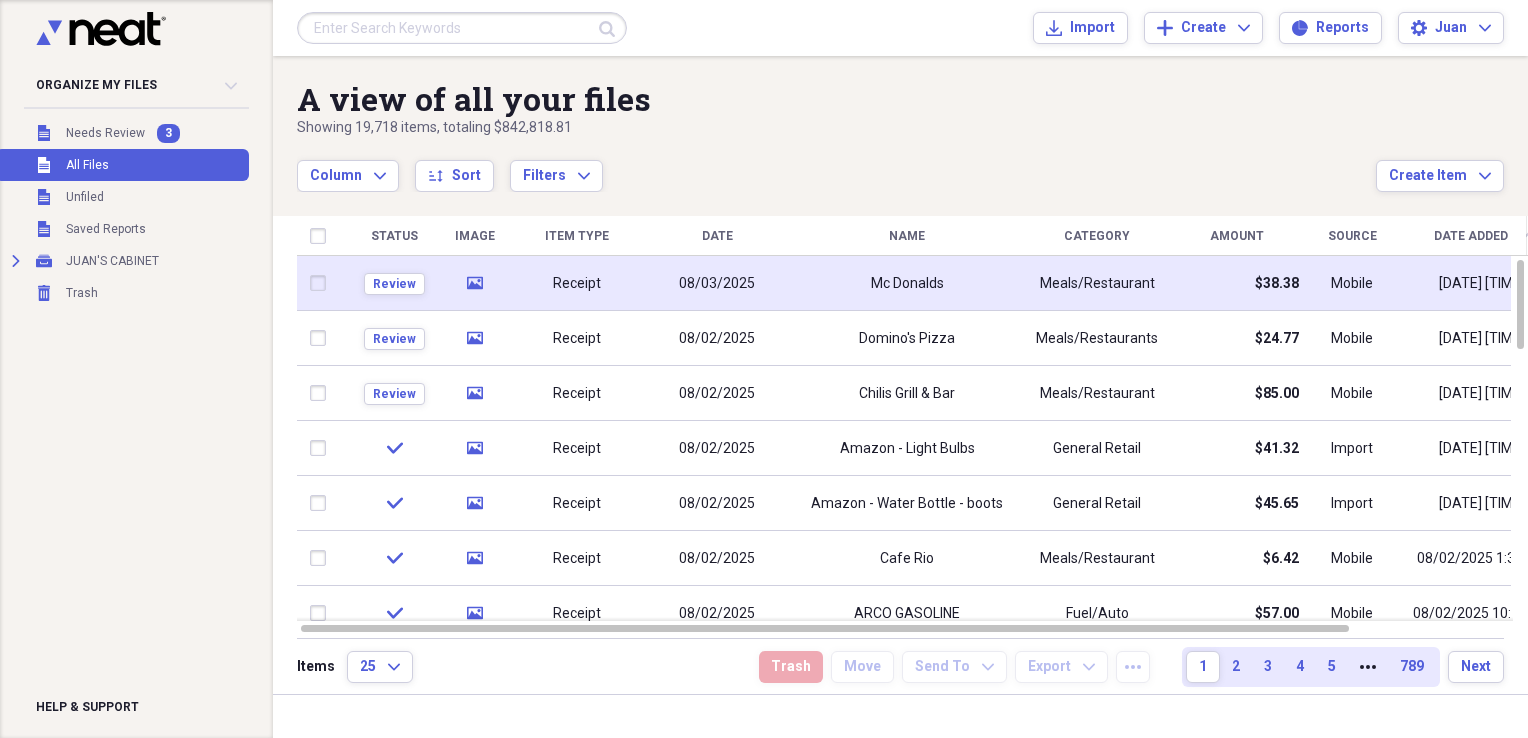 click at bounding box center (322, 283) 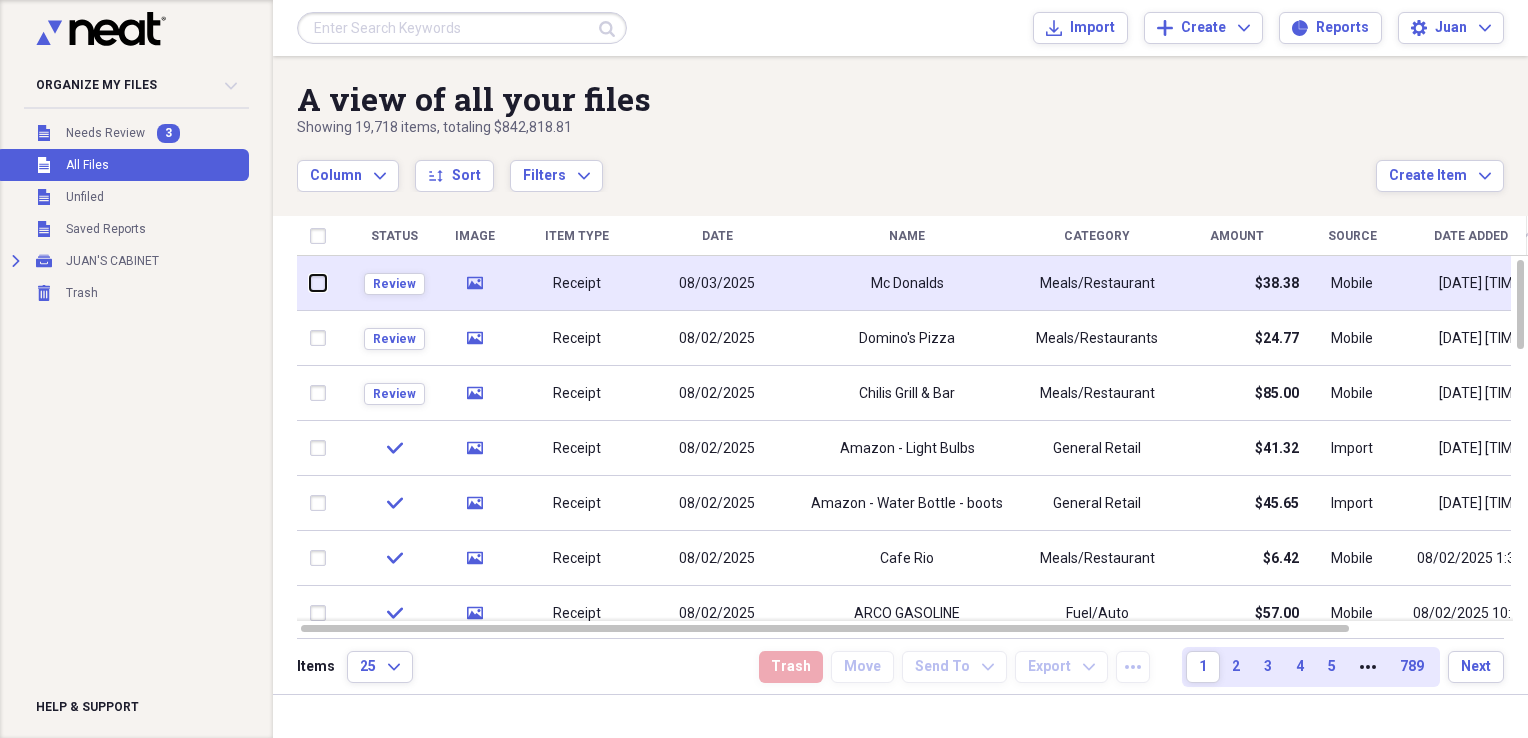 click at bounding box center (310, 283) 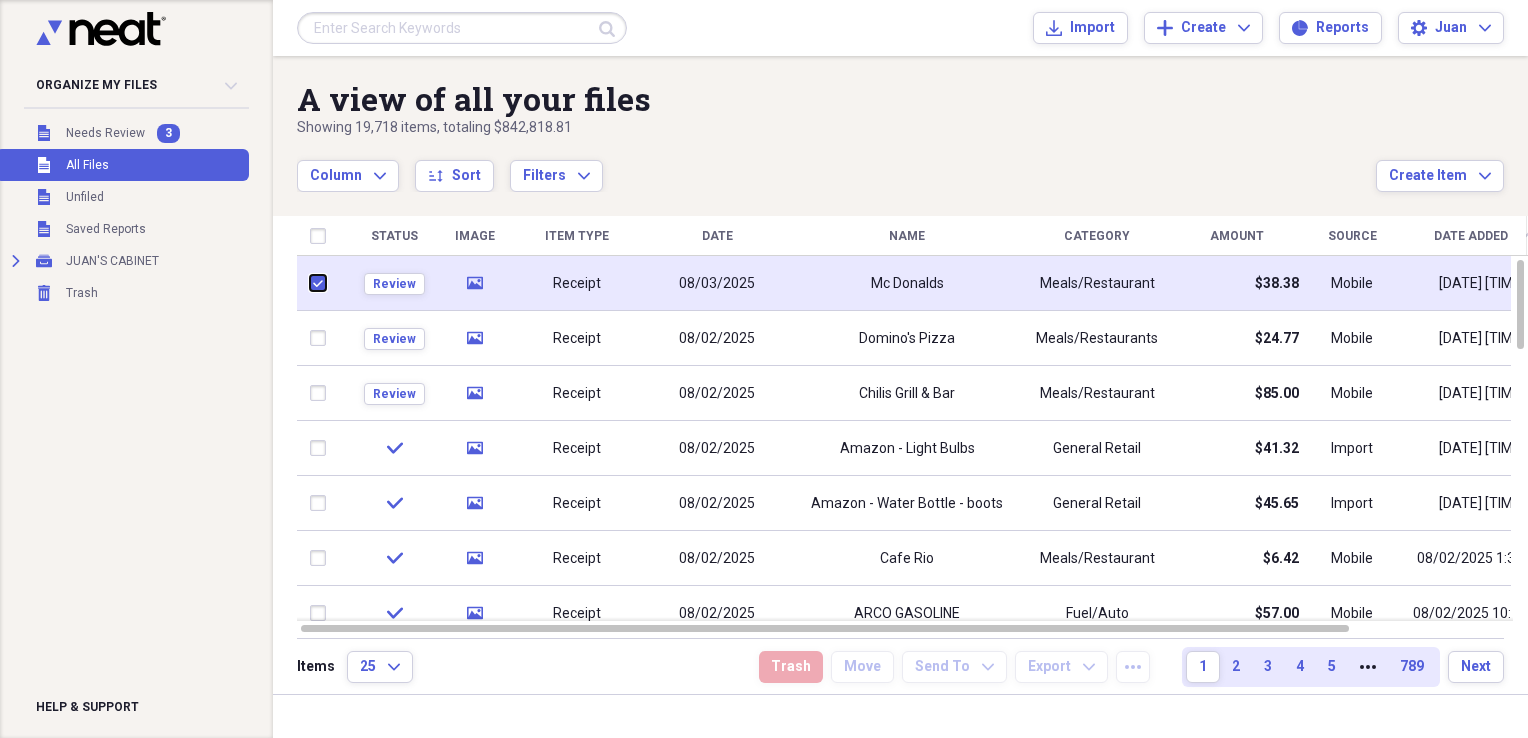 checkbox on "true" 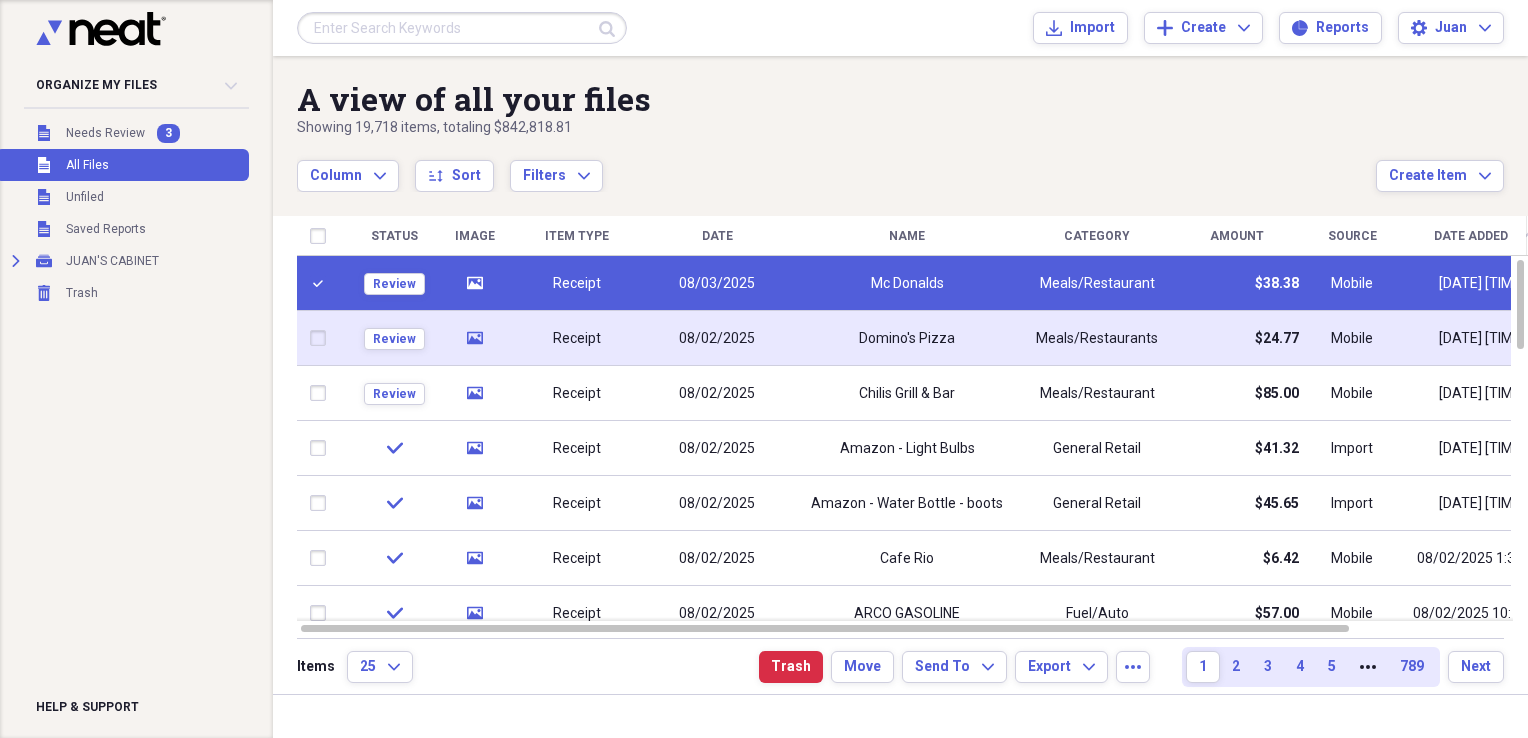 click at bounding box center [322, 338] 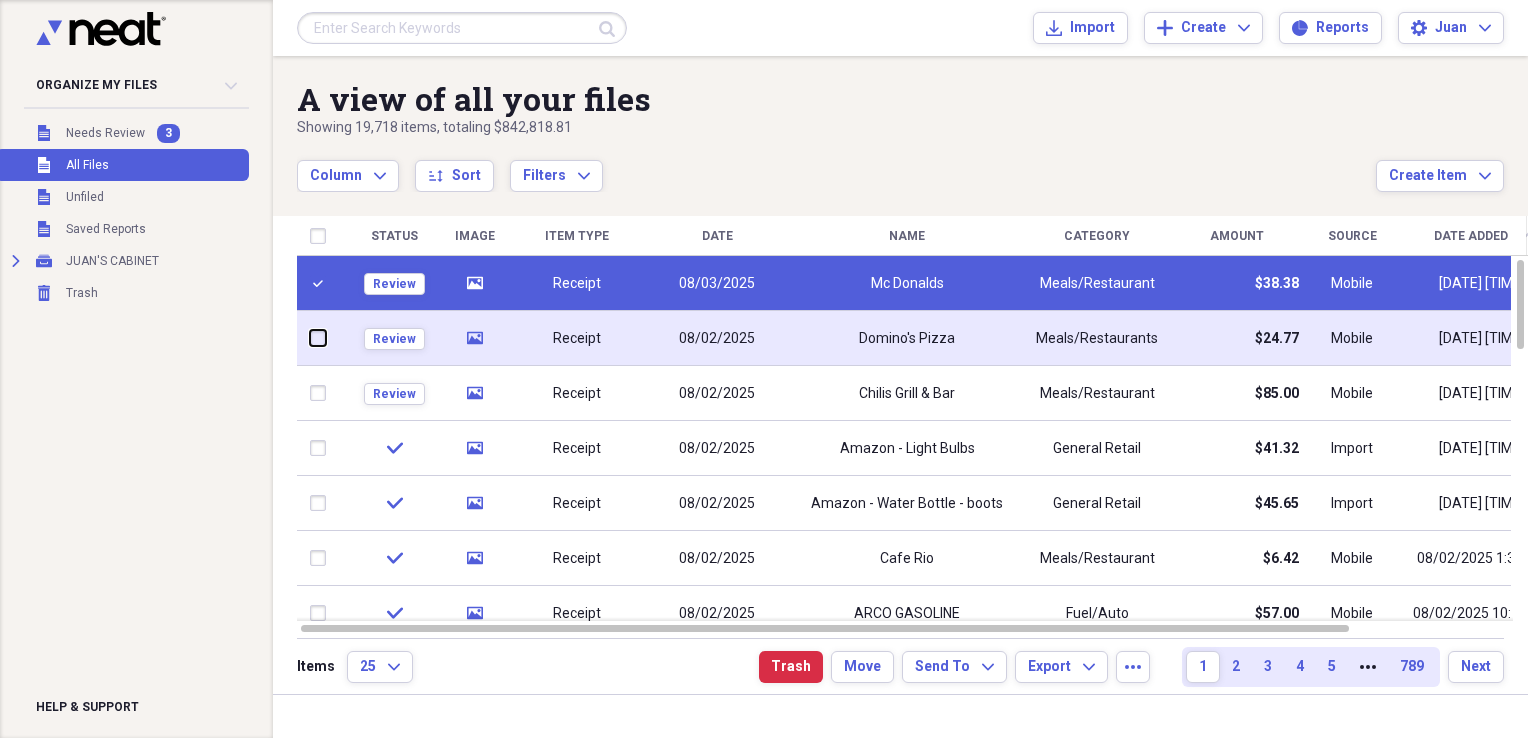 click at bounding box center [310, 338] 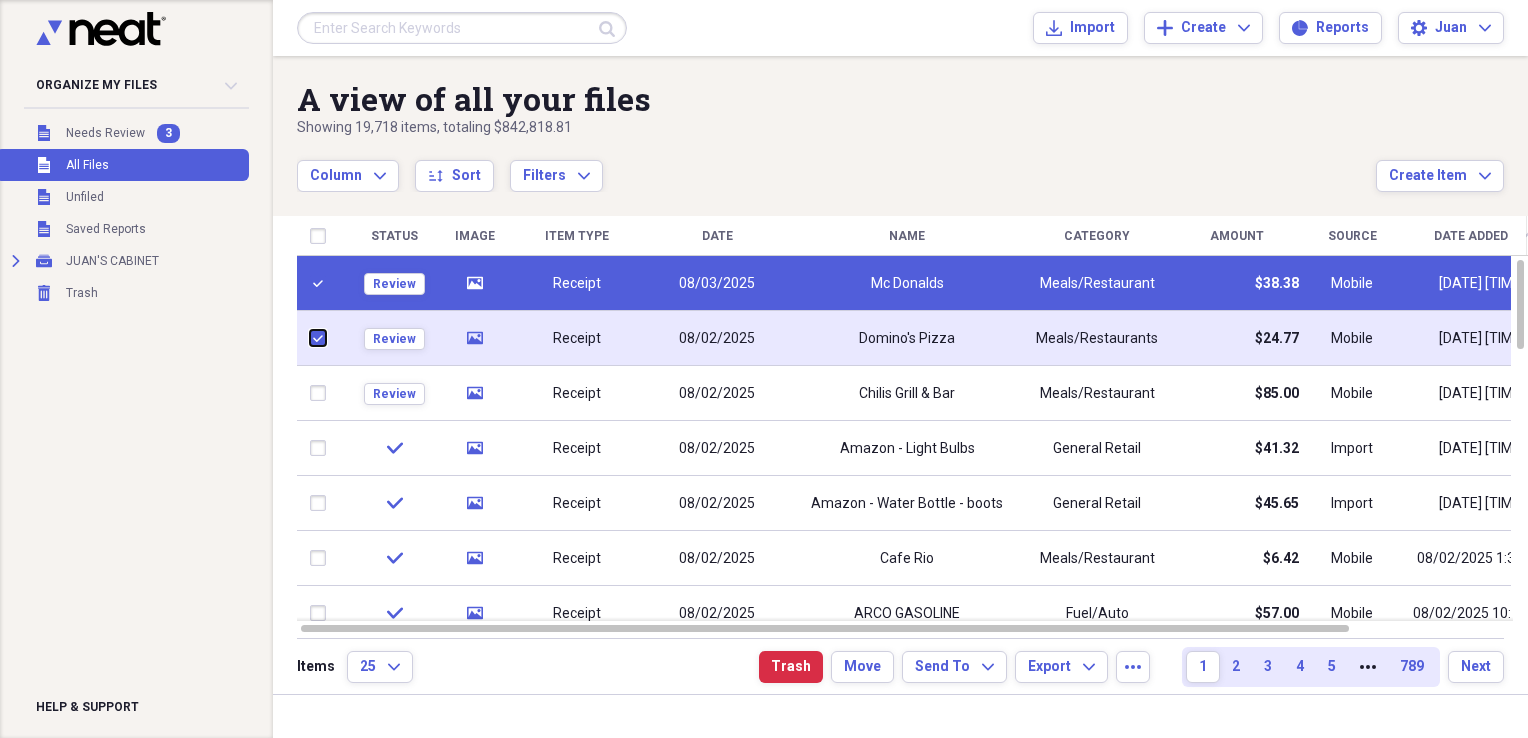 checkbox on "true" 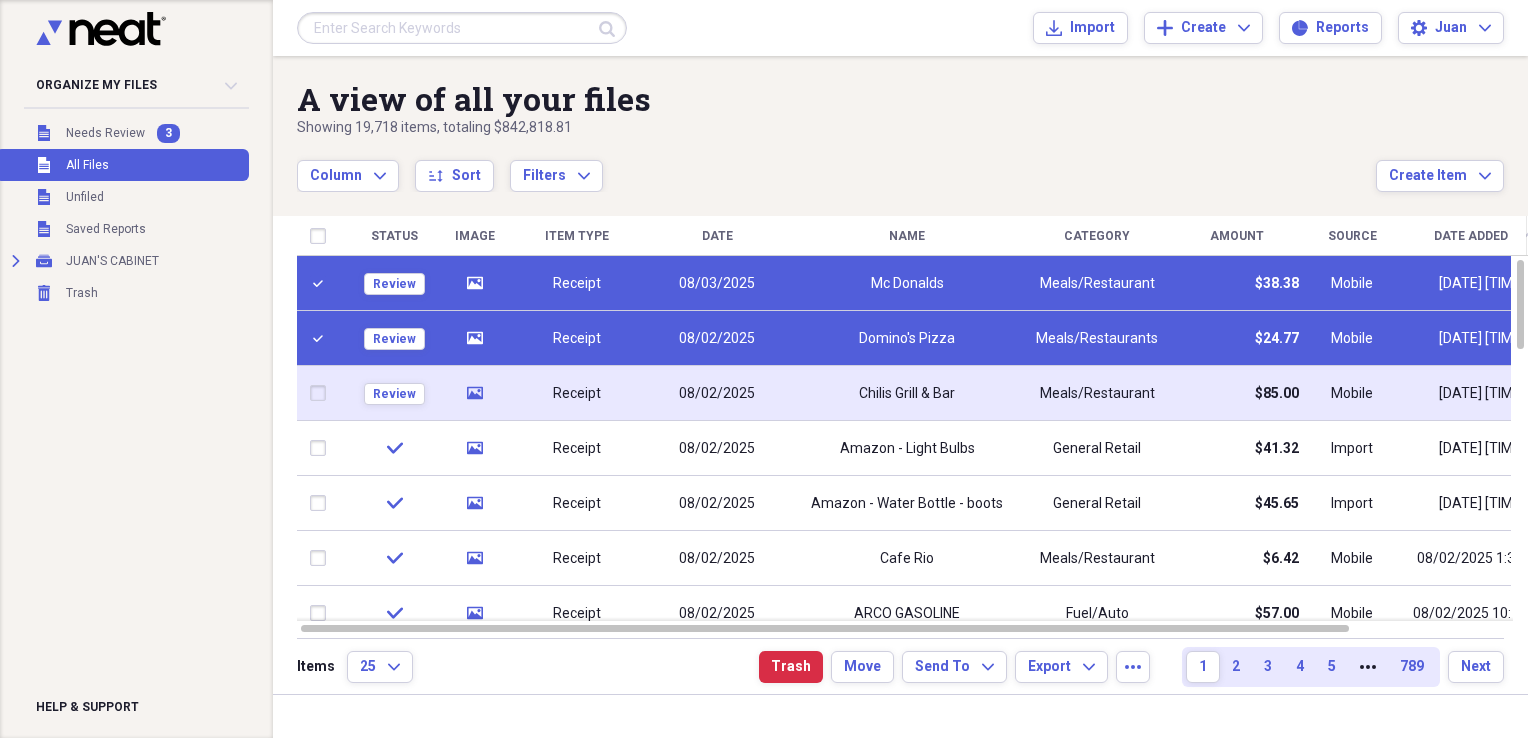 click at bounding box center (322, 393) 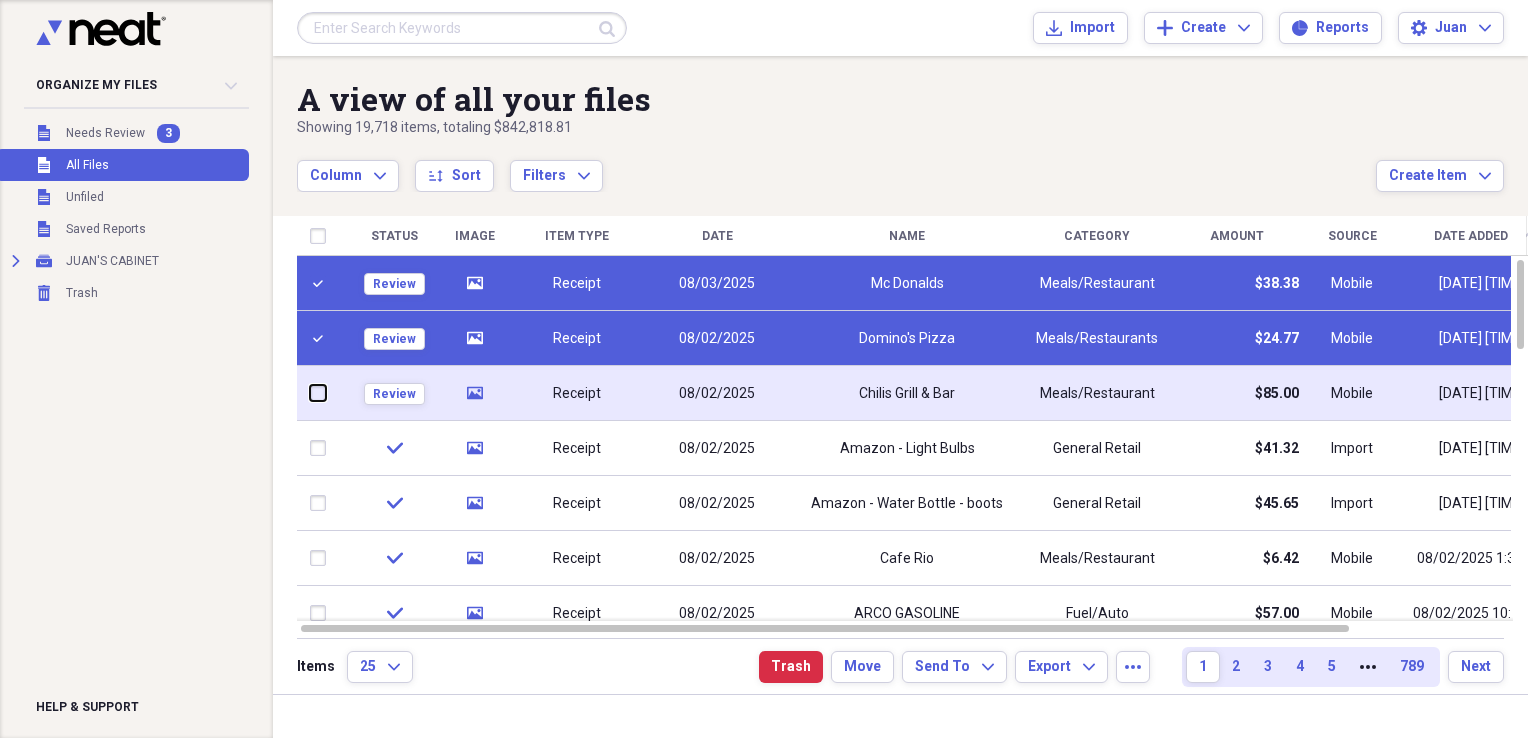 click at bounding box center [310, 393] 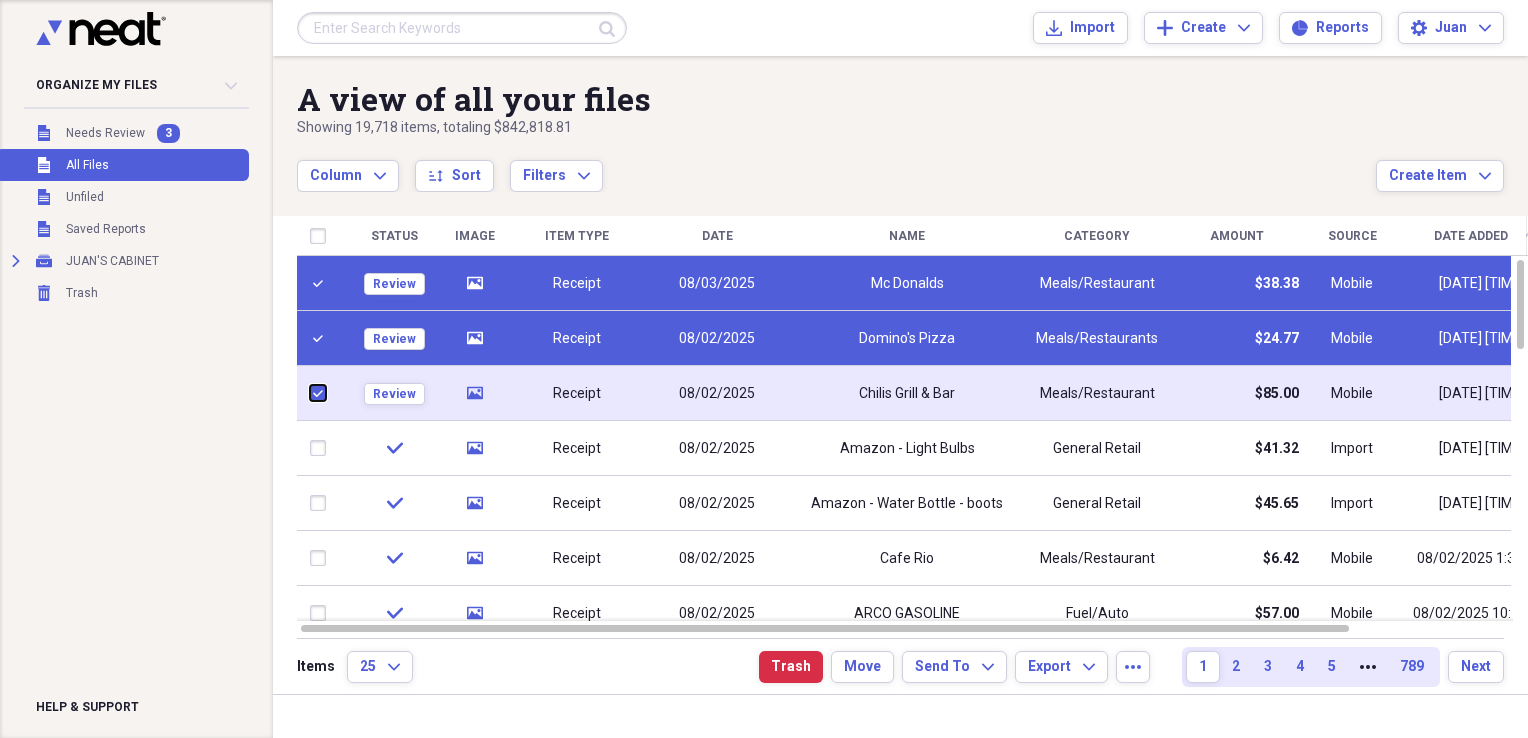 checkbox on "true" 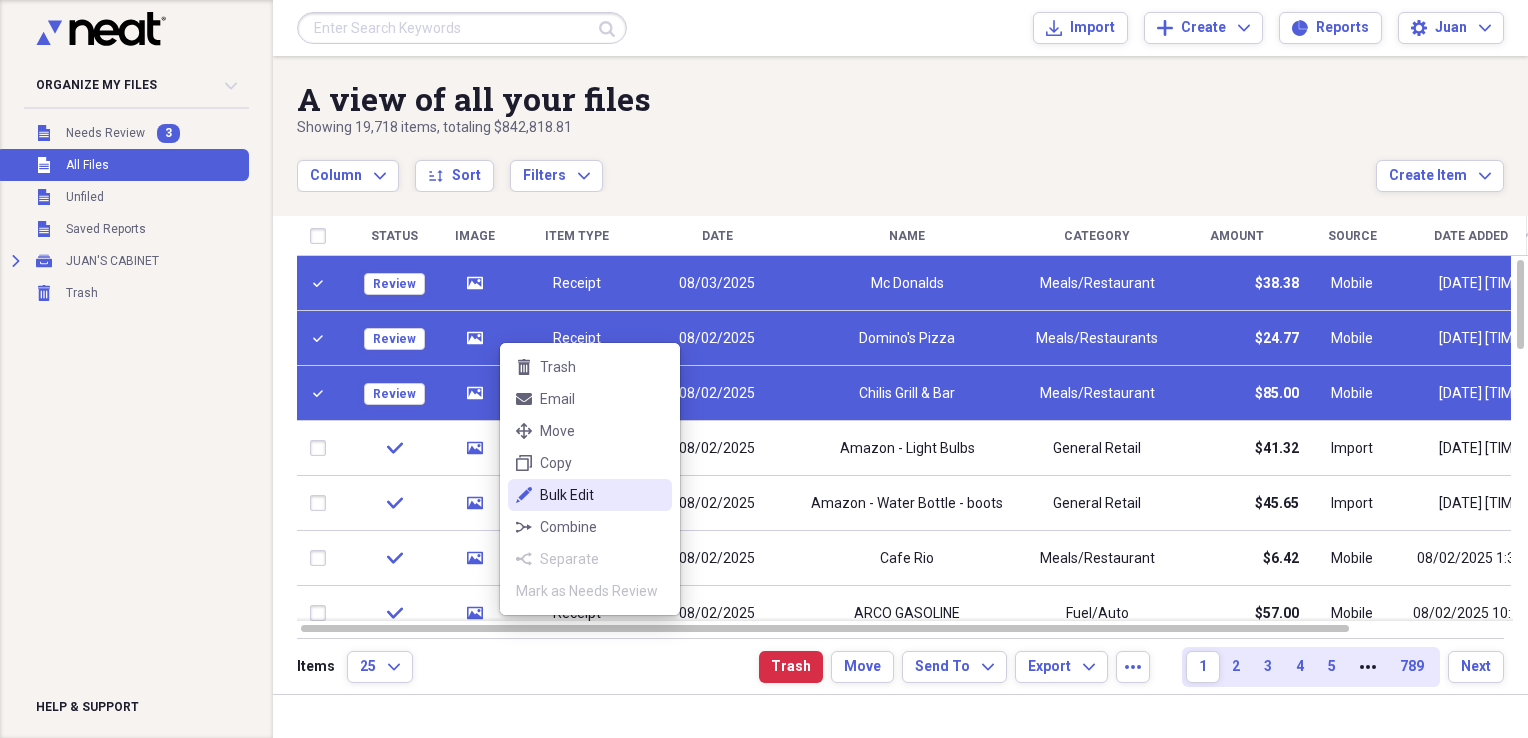 click on "Bulk Edit" at bounding box center [602, 495] 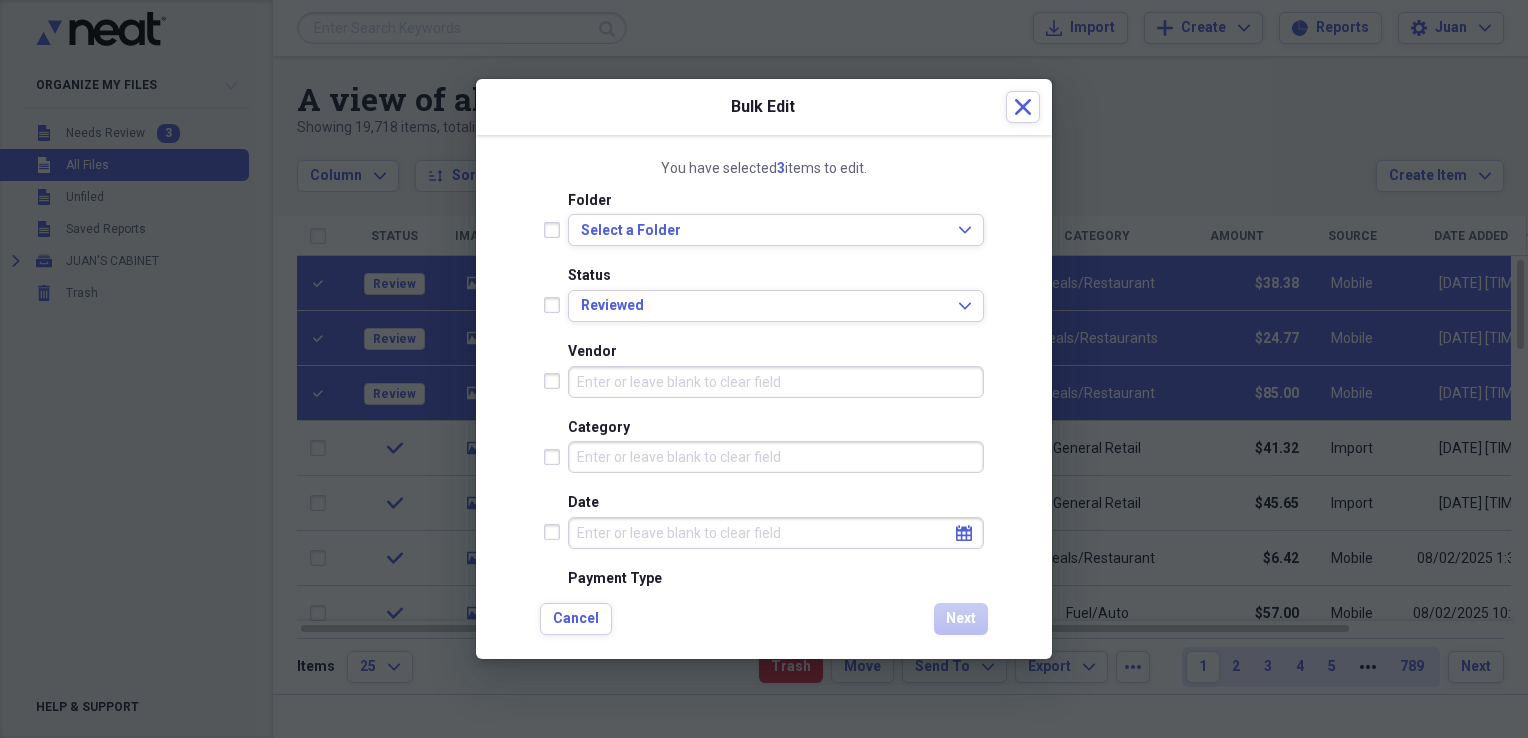 click at bounding box center (556, 305) 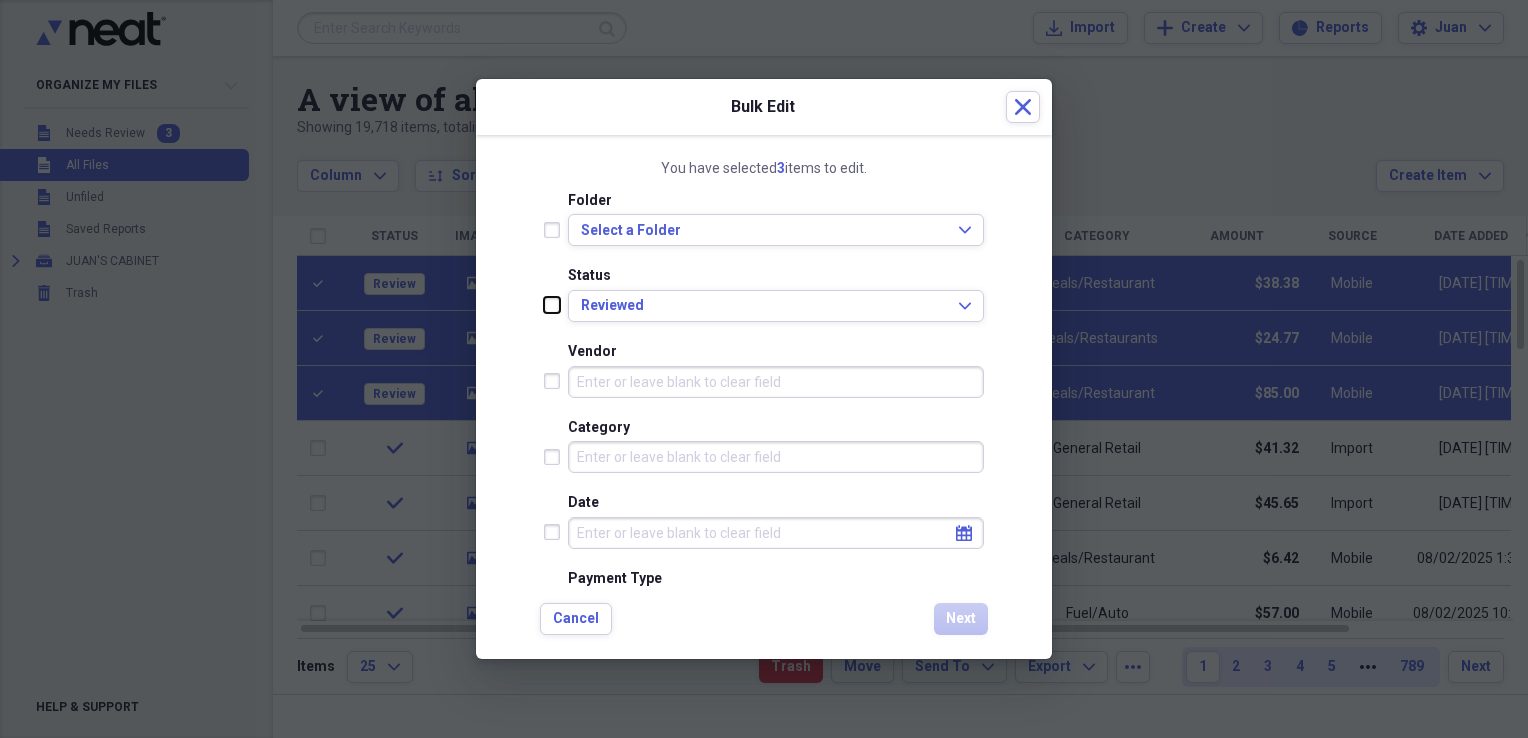 click at bounding box center [544, 305] 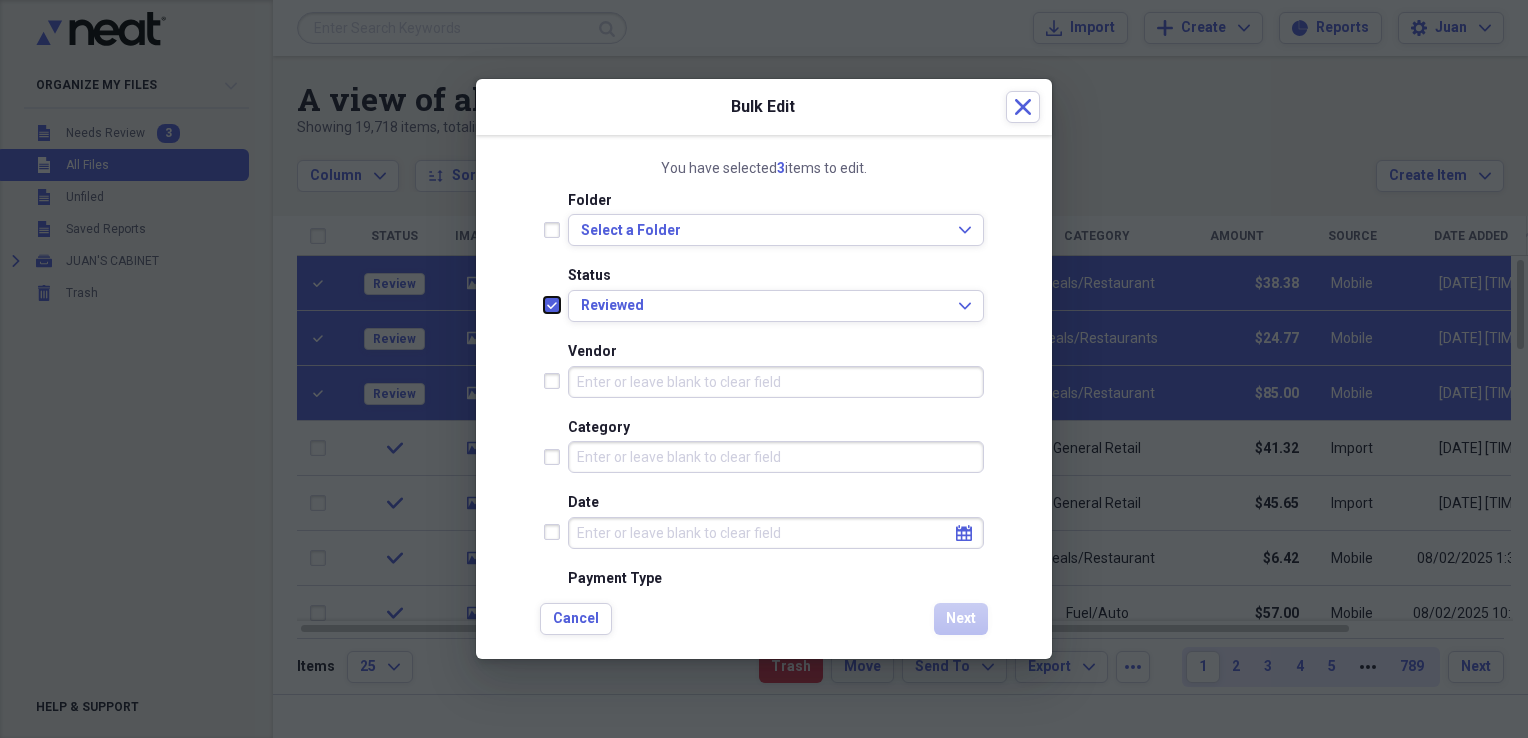 checkbox on "true" 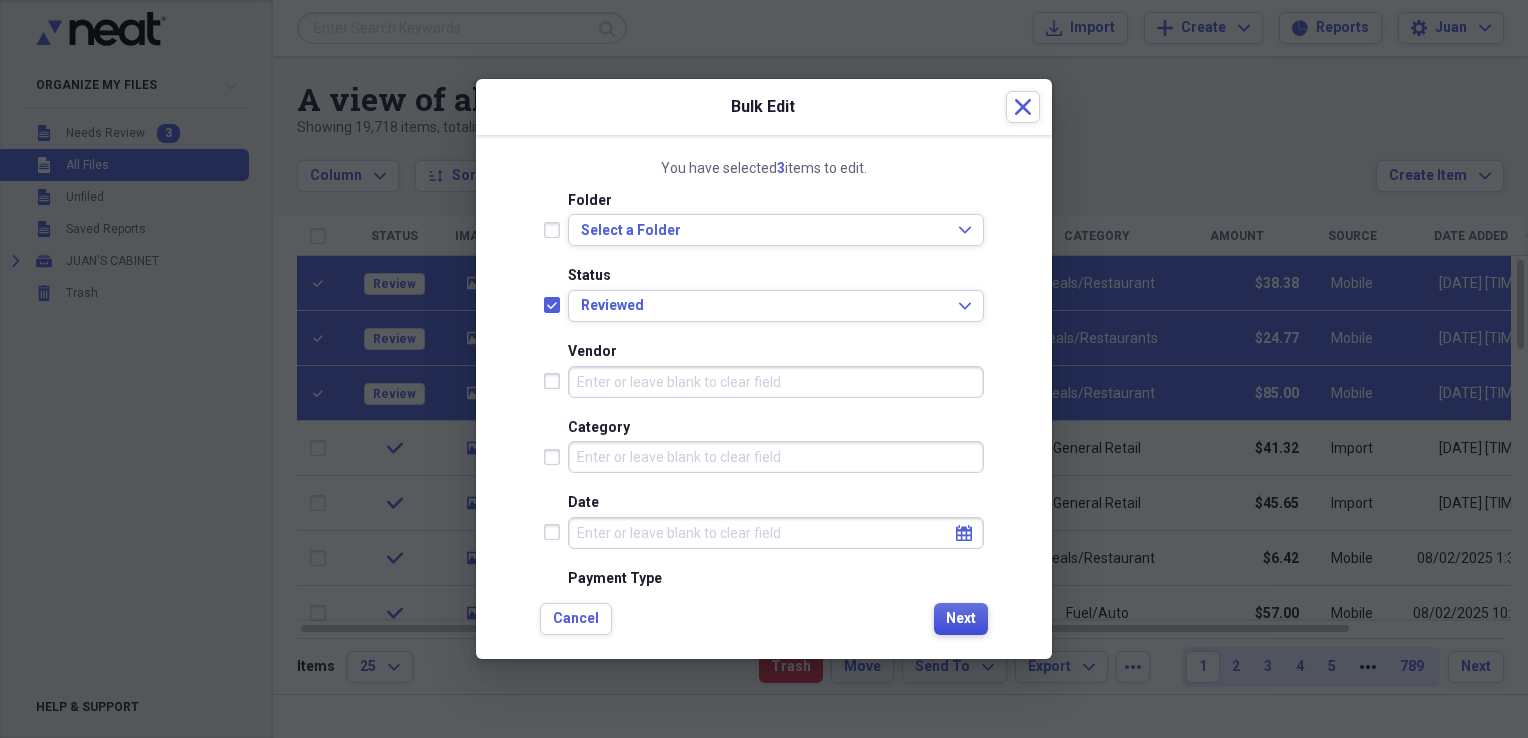 click on "Next" at bounding box center [961, 619] 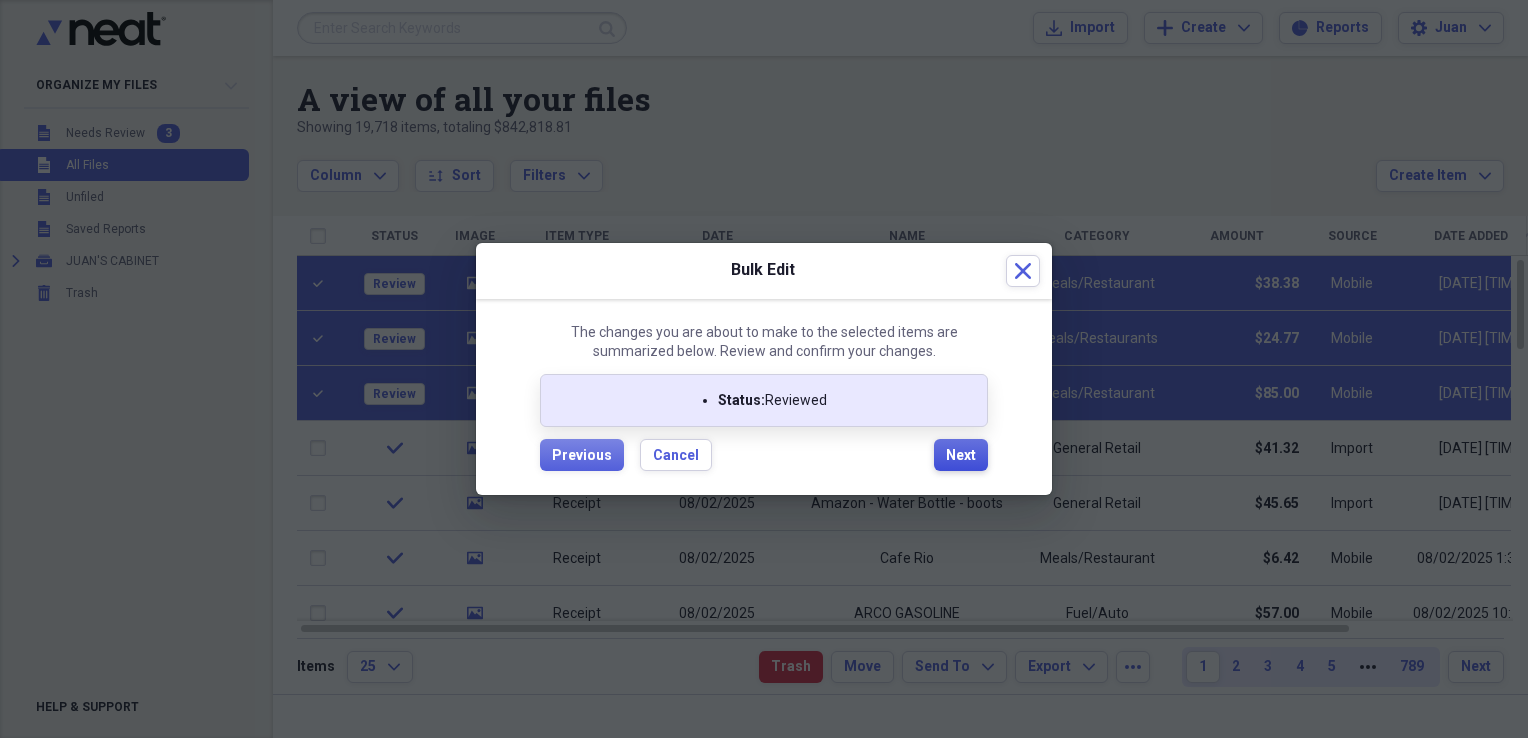click on "Next" at bounding box center (961, 456) 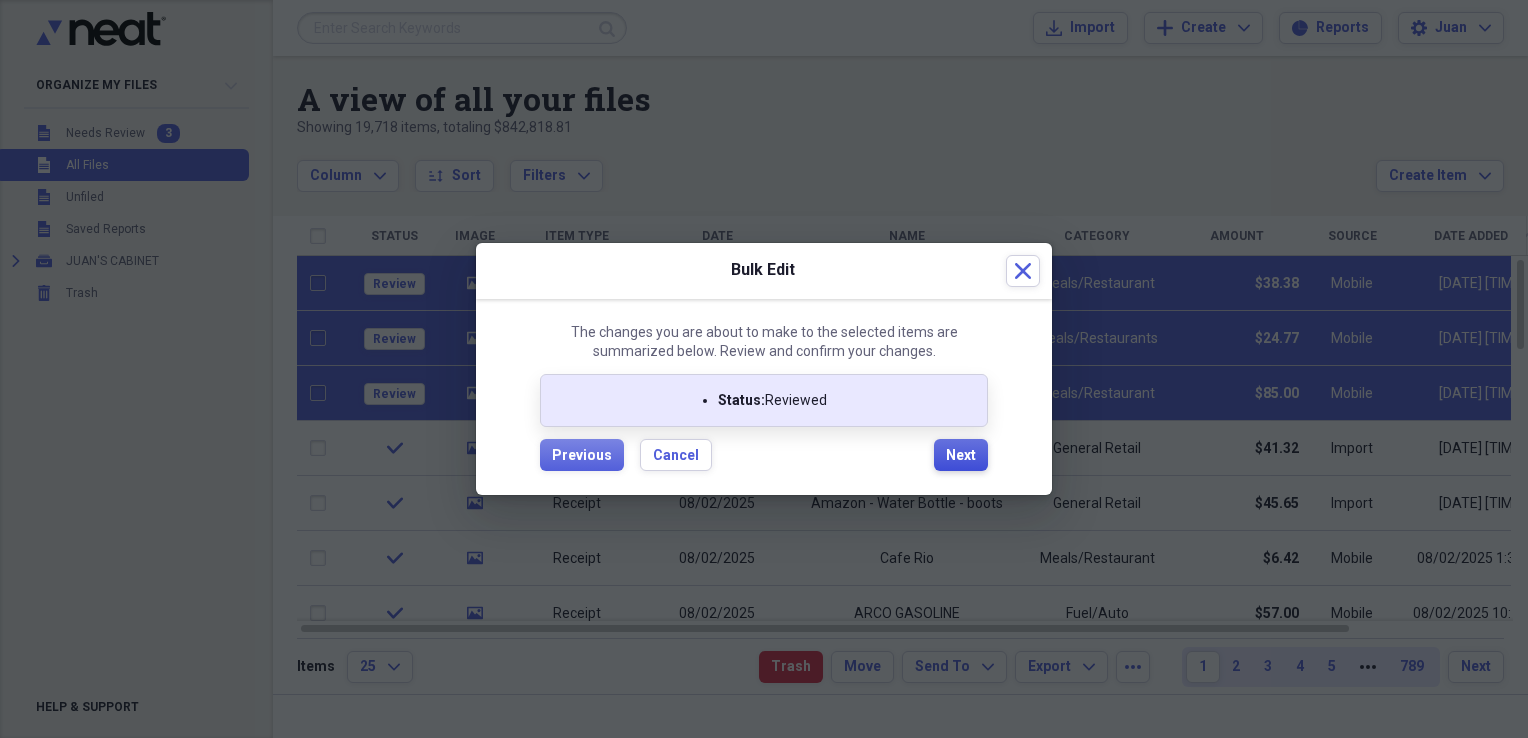 checkbox on "false" 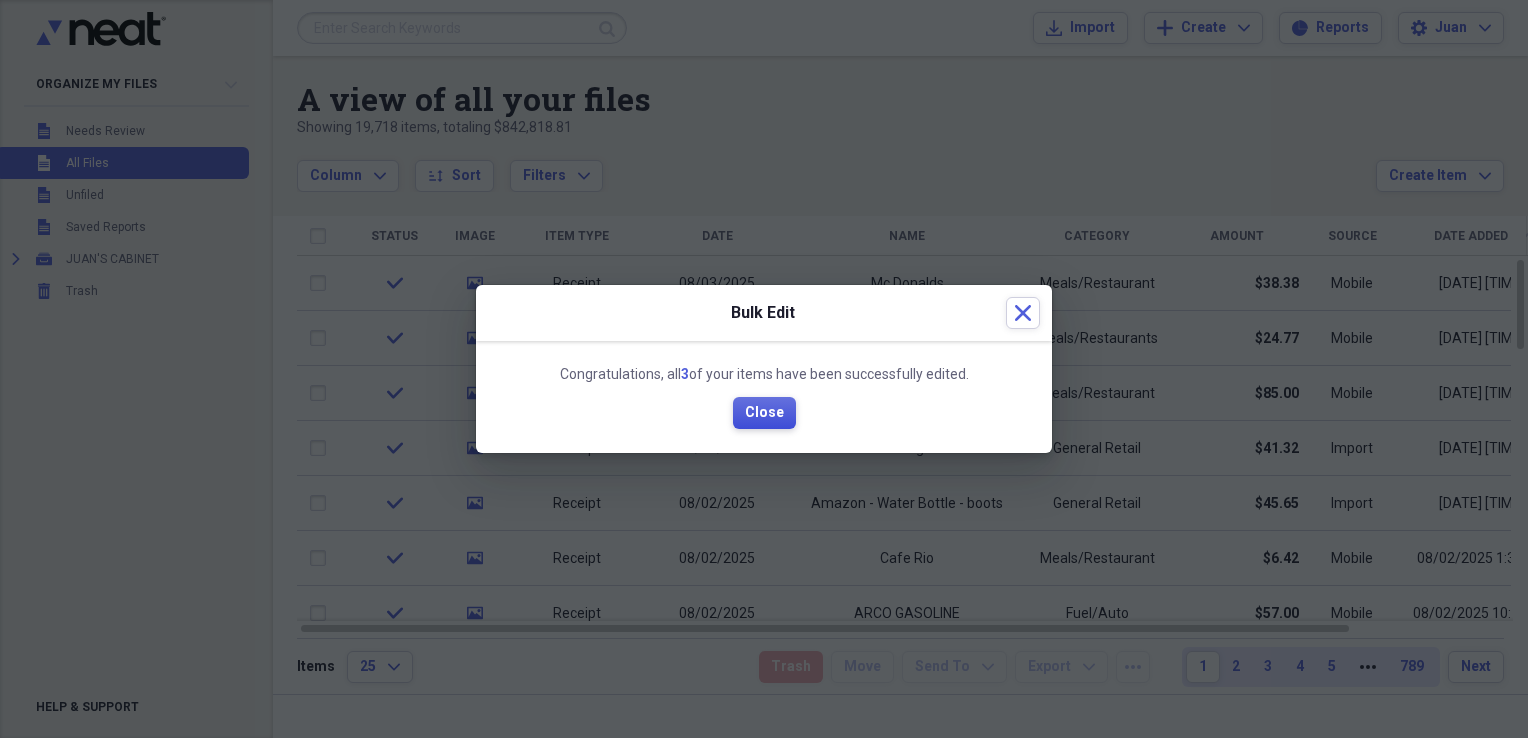 click on "Close" at bounding box center [764, 413] 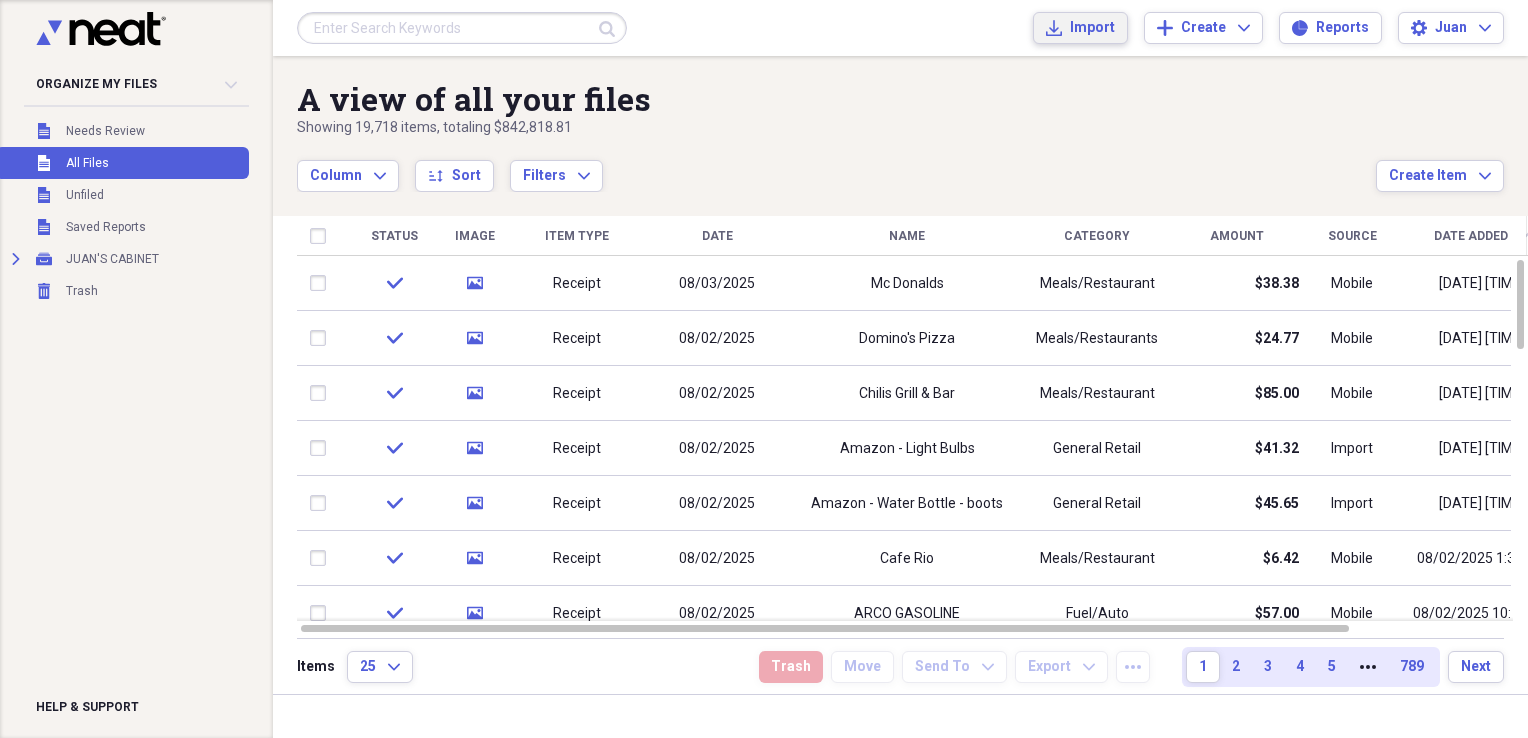 click on "Import" at bounding box center [1092, 28] 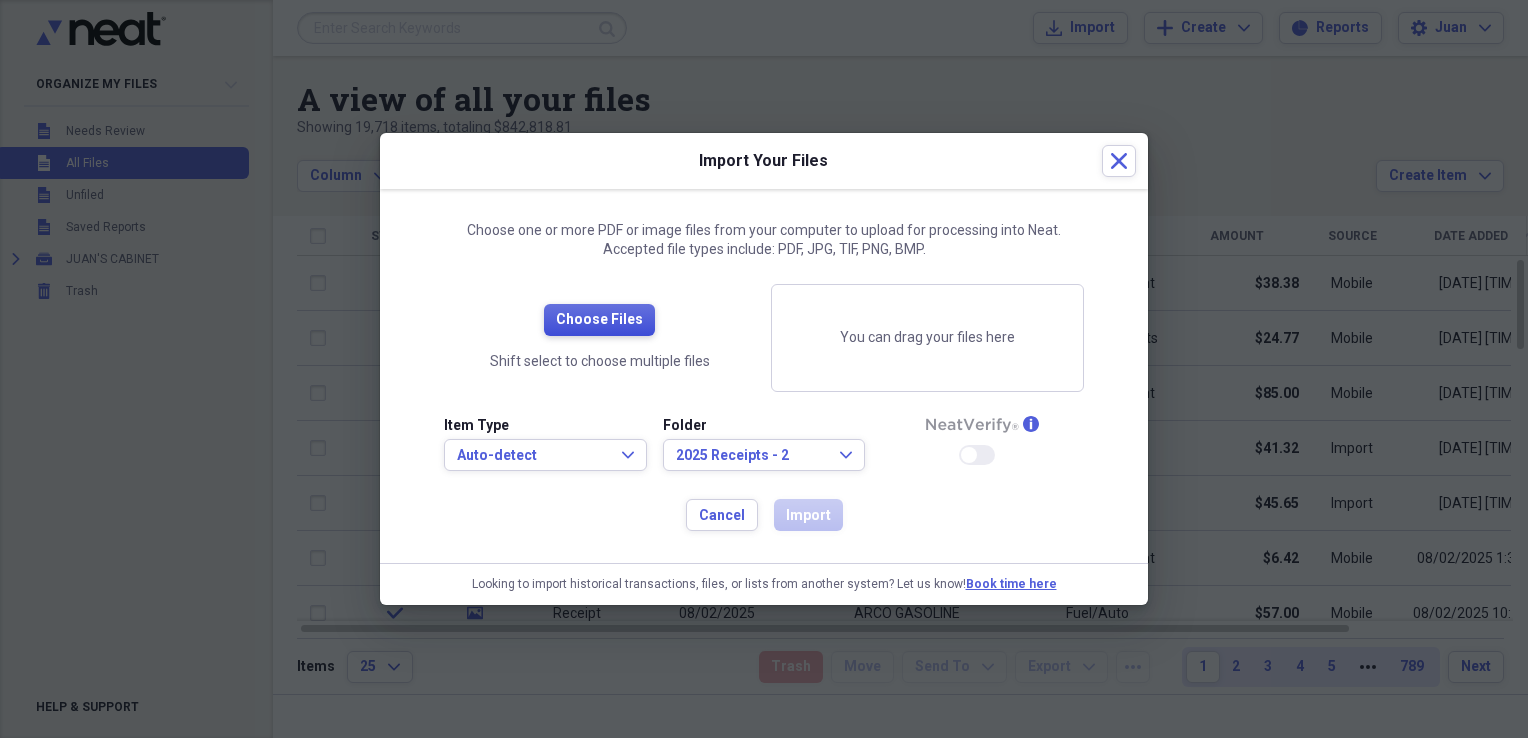 click on "Choose Files" at bounding box center [599, 320] 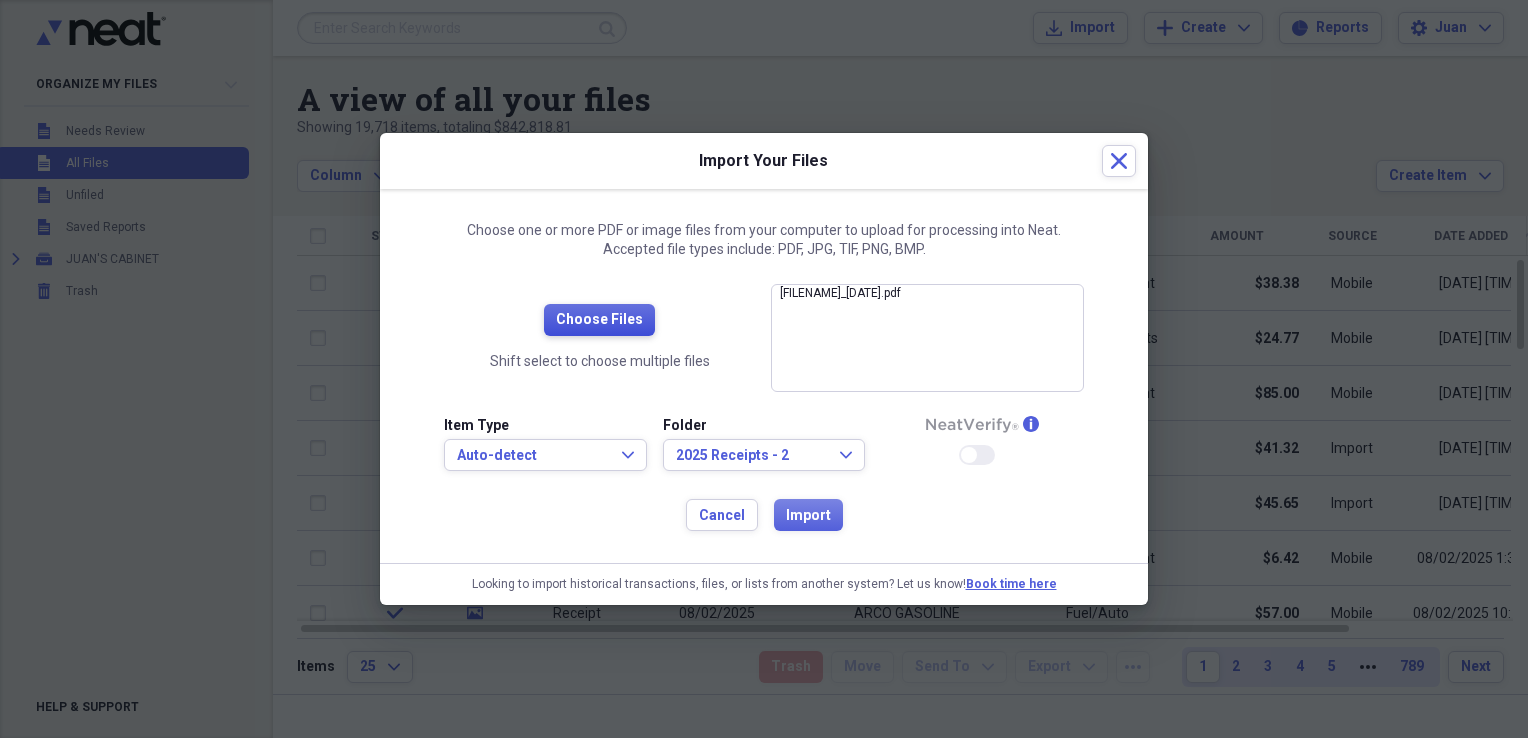 click on "Choose Files Shift select to choose multiple files" at bounding box center [599, 338] 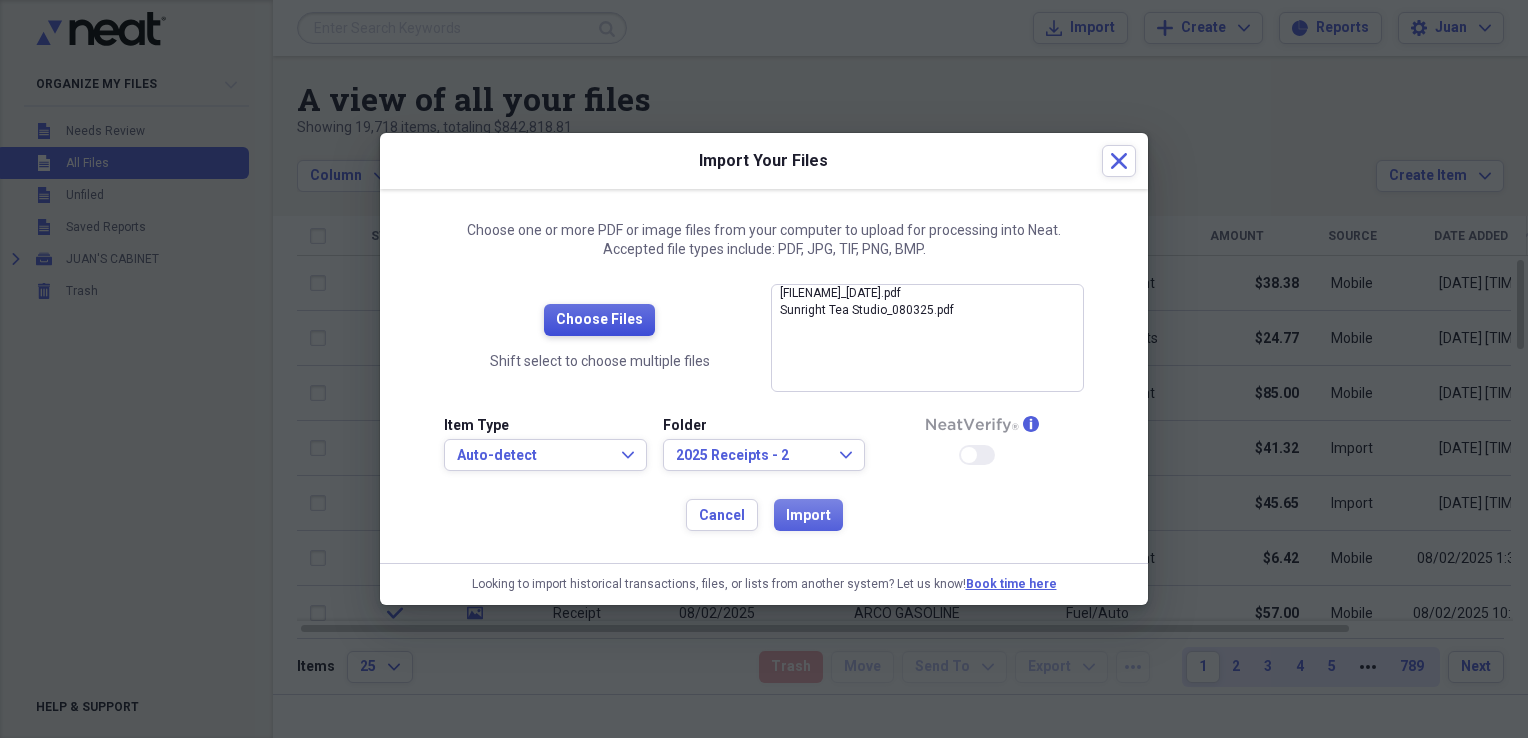 click on "Choose Files" at bounding box center (599, 320) 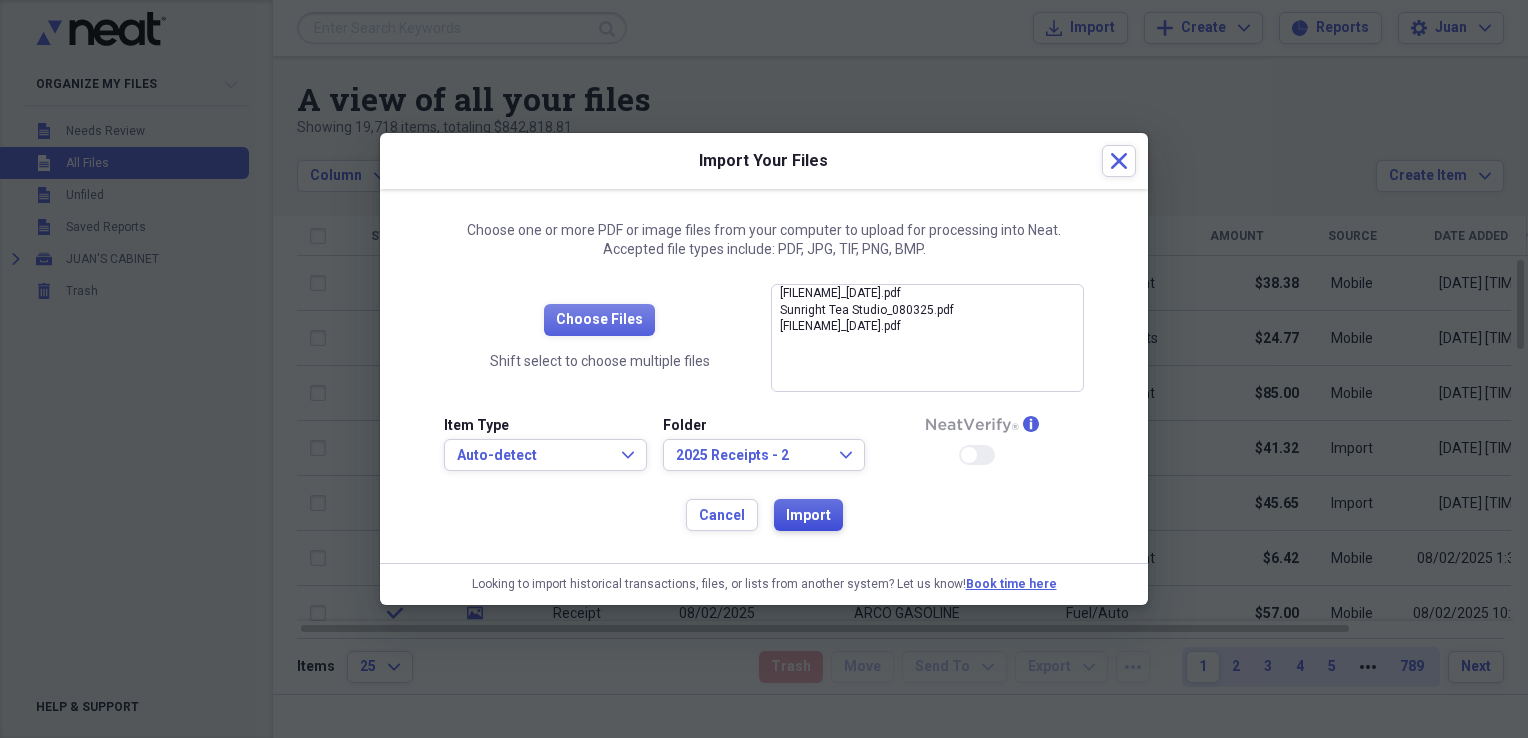 click on "Import" at bounding box center [808, 516] 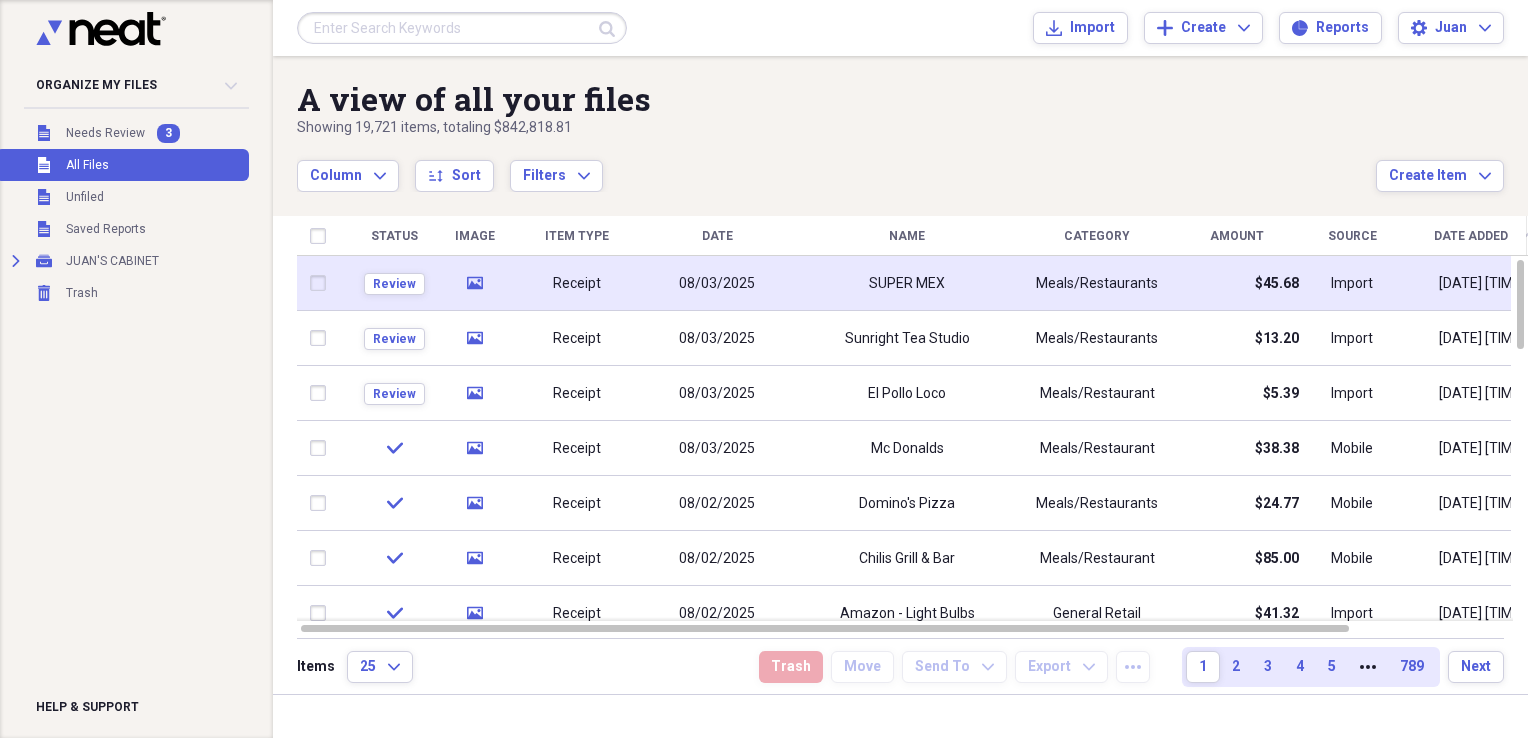 click at bounding box center (322, 283) 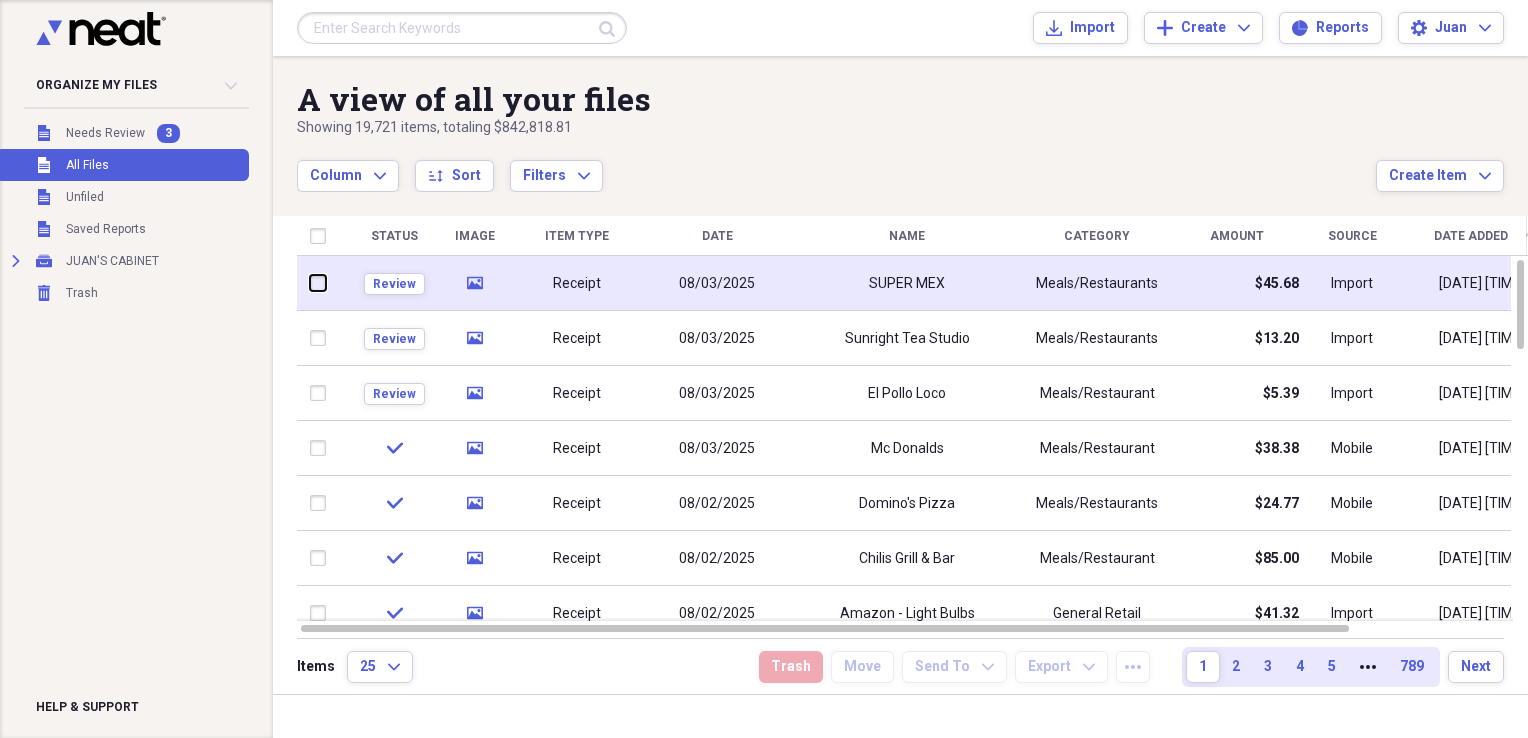 click at bounding box center (310, 283) 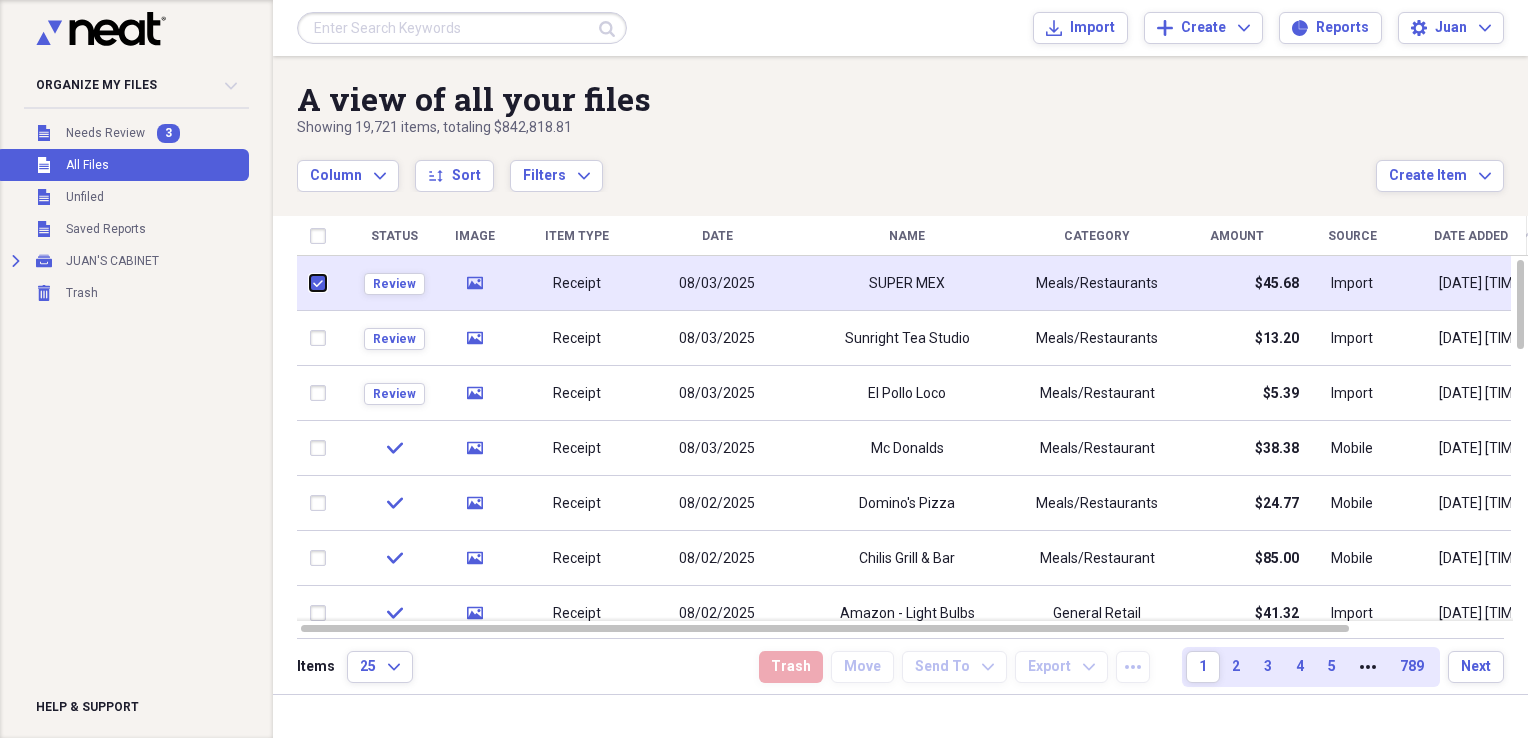 checkbox on "true" 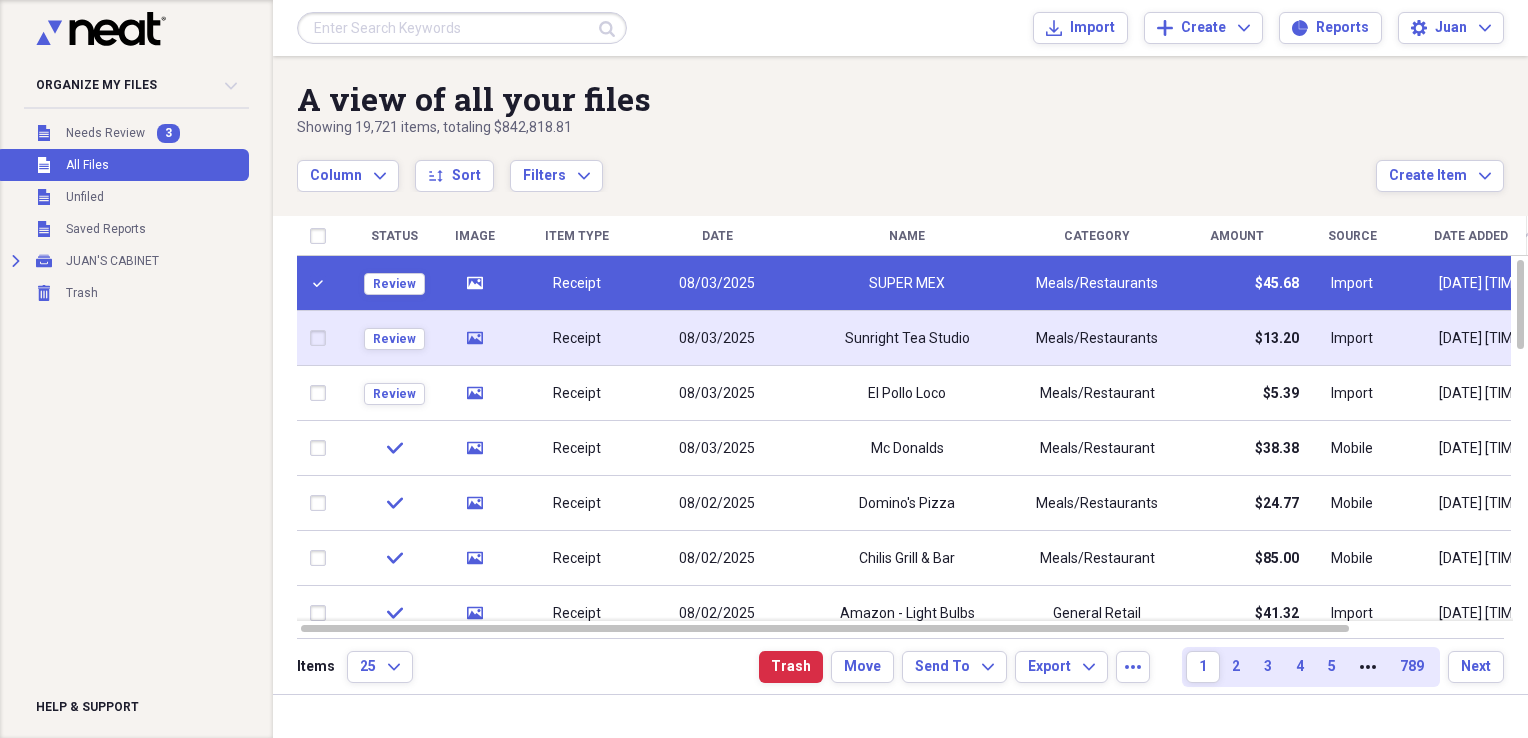 click at bounding box center [322, 338] 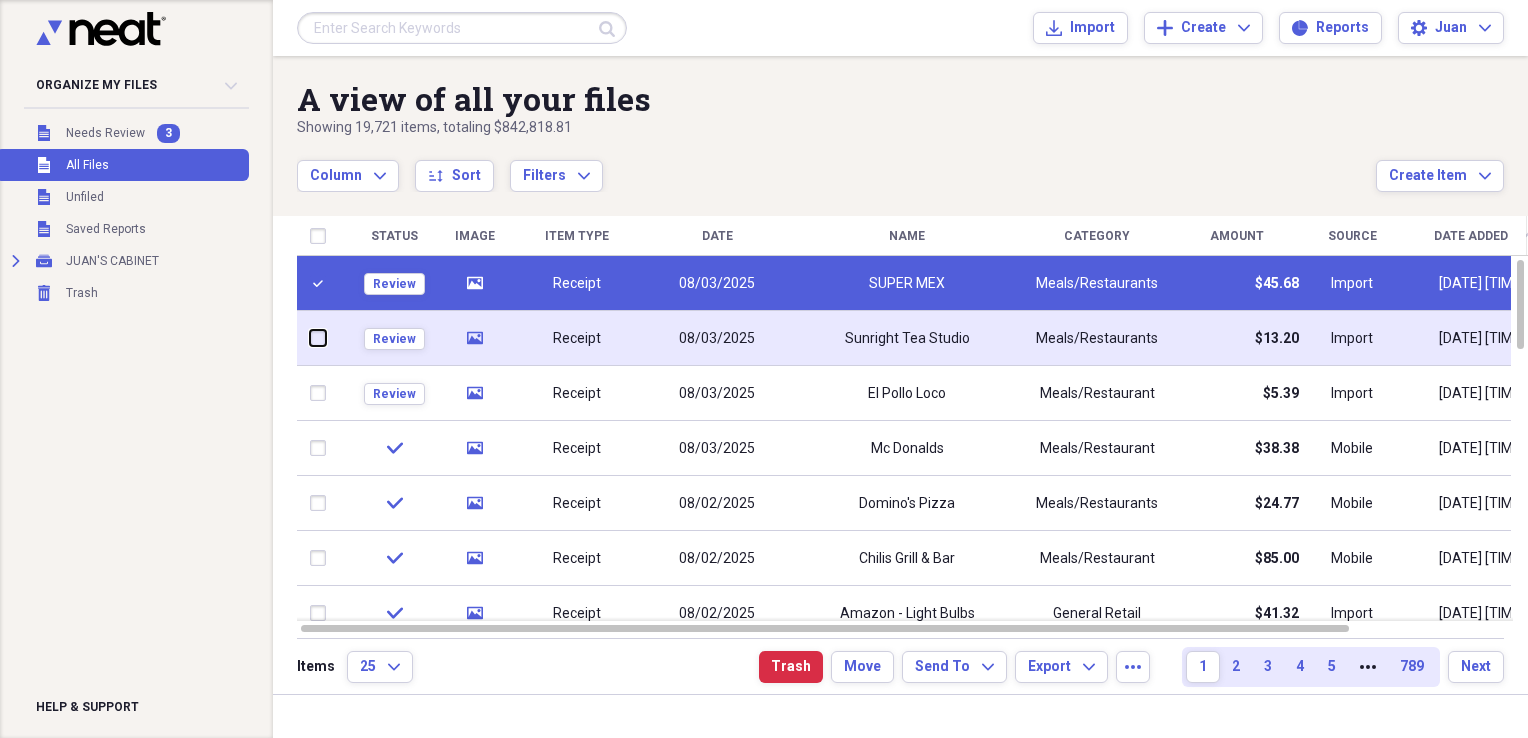 click at bounding box center [310, 338] 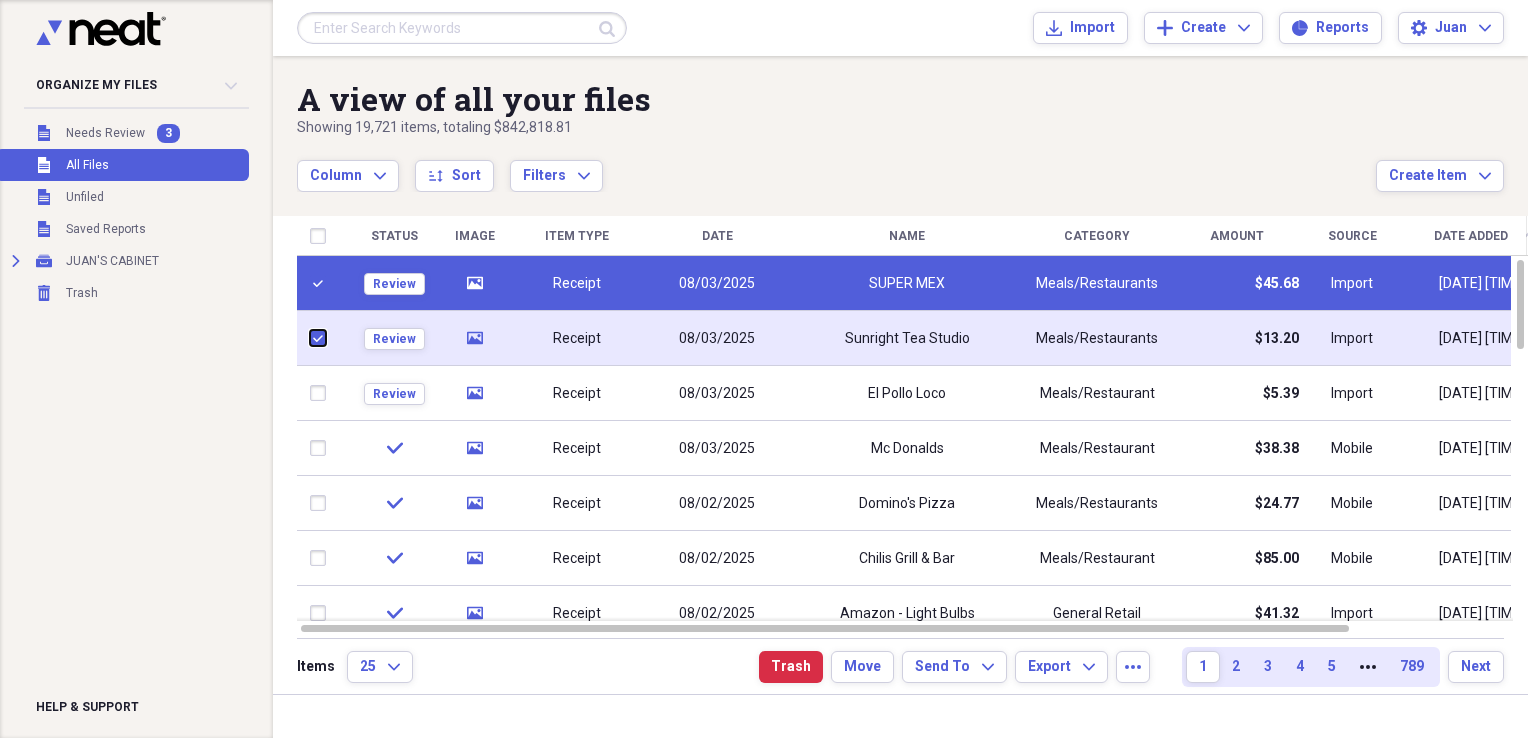 checkbox on "true" 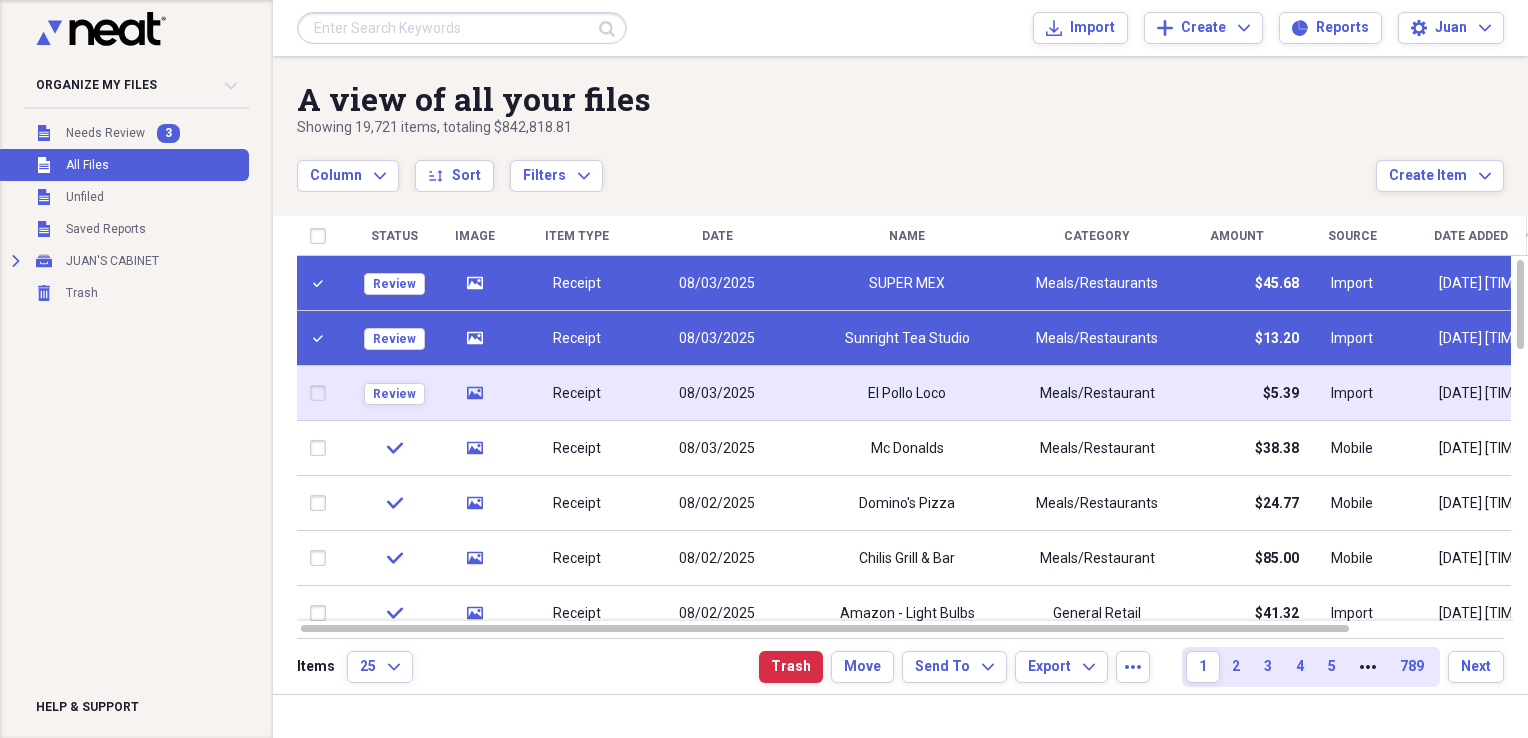 click at bounding box center (322, 393) 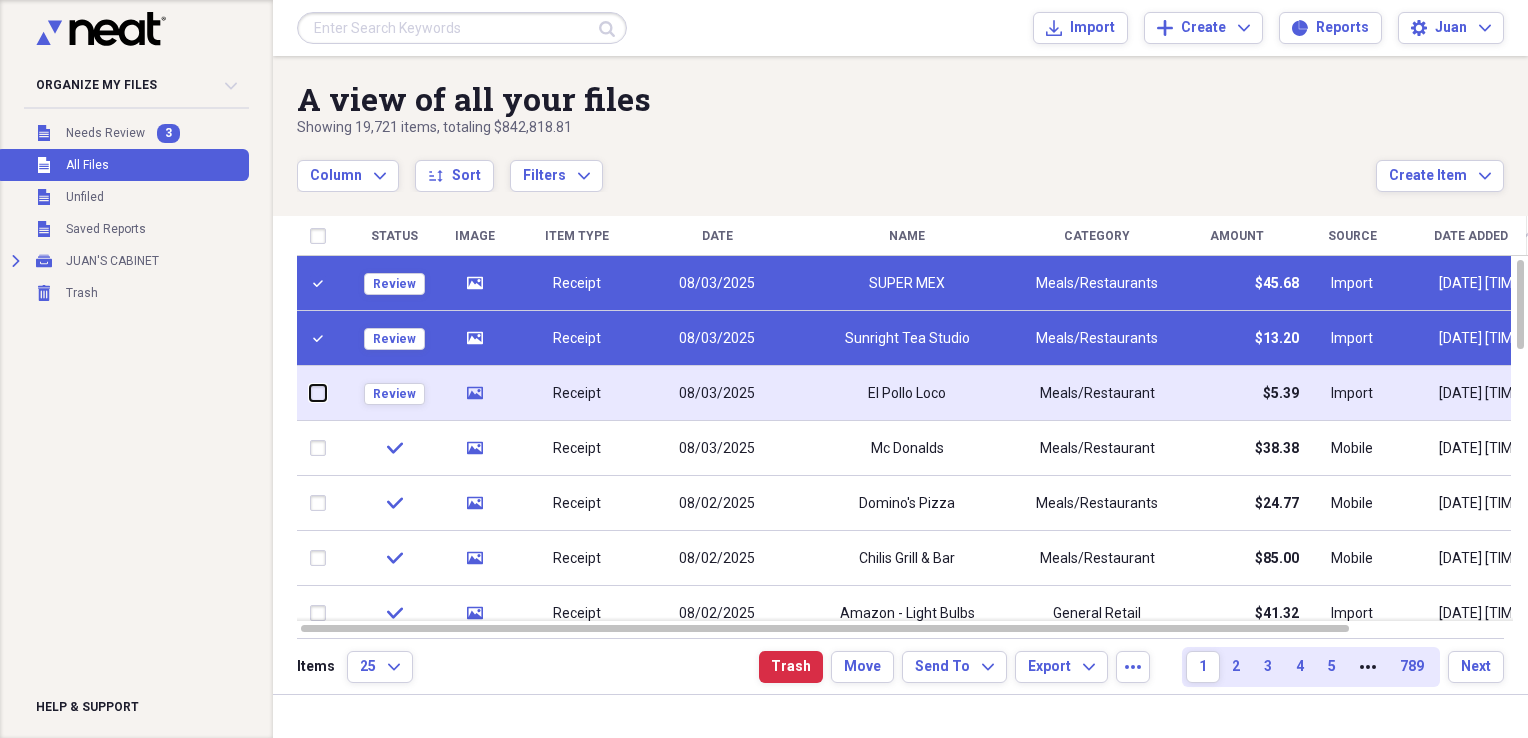 click at bounding box center (310, 393) 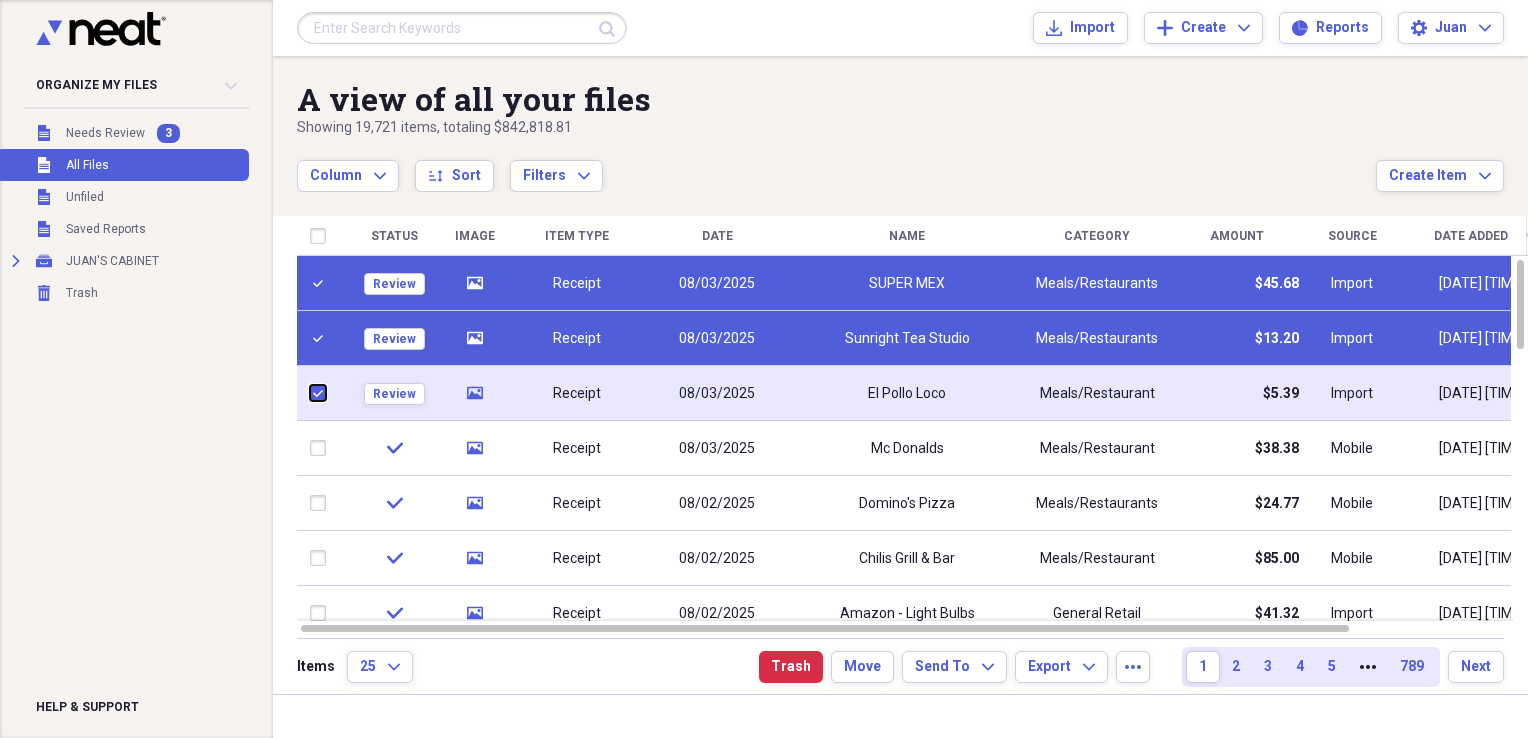checkbox on "true" 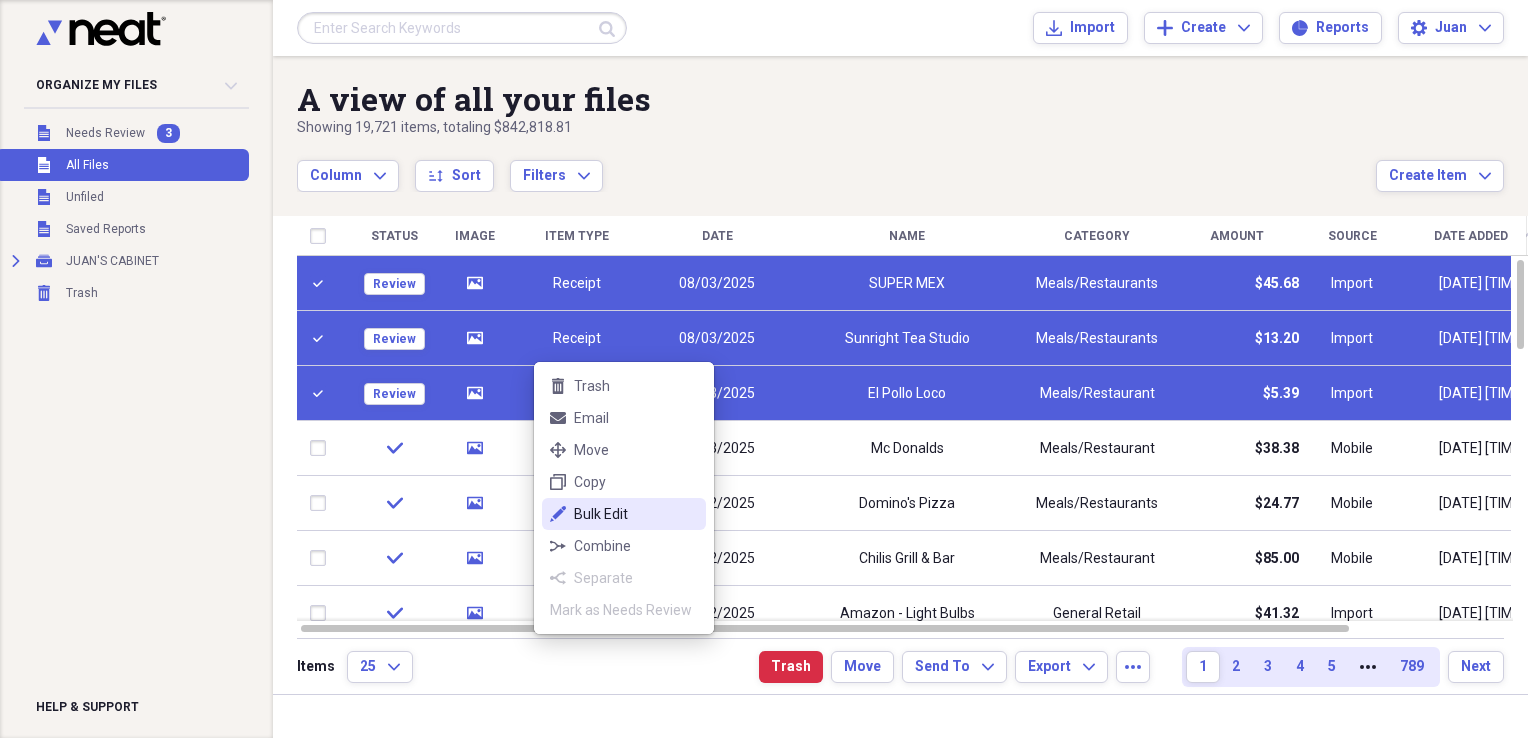 click on "Bulk Edit" at bounding box center (636, 514) 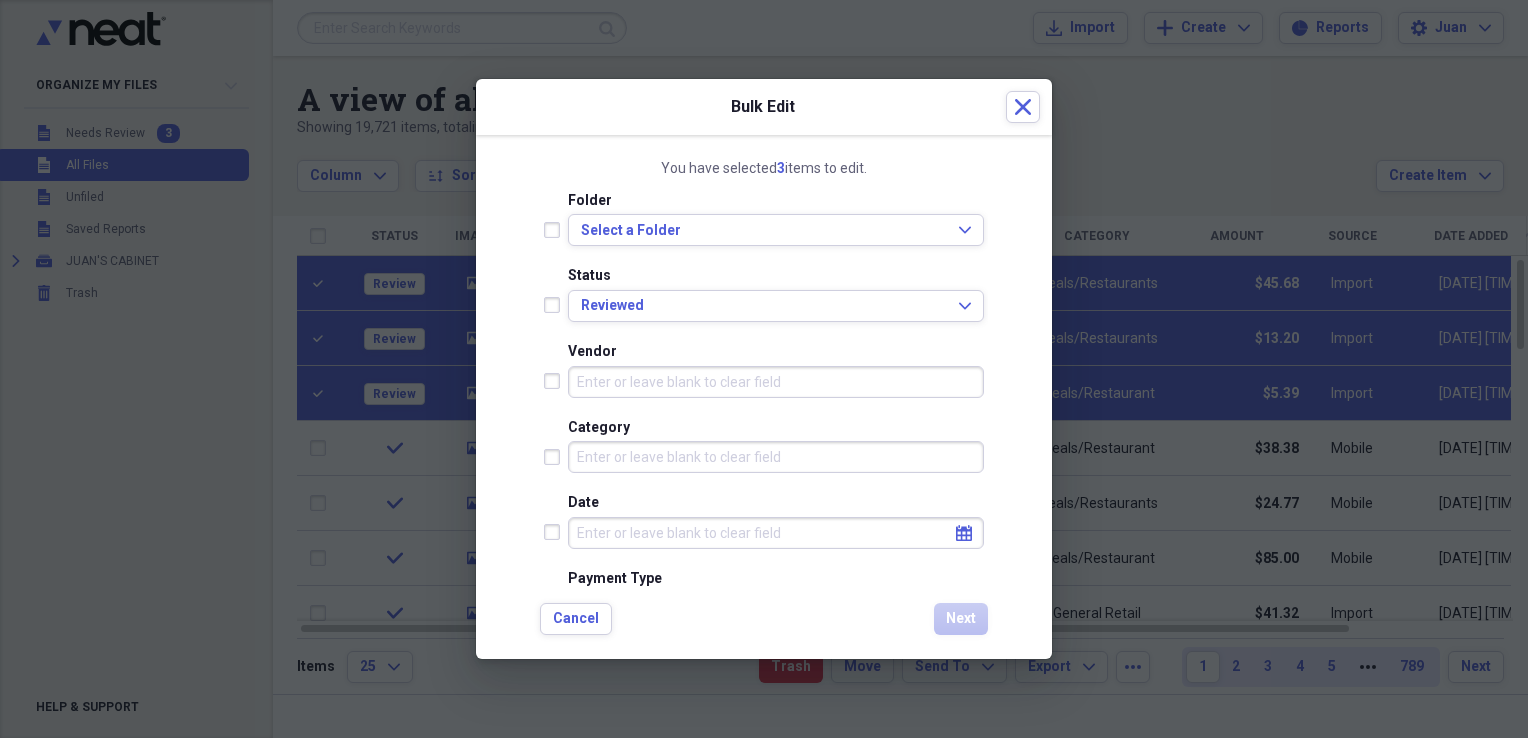 click at bounding box center (556, 305) 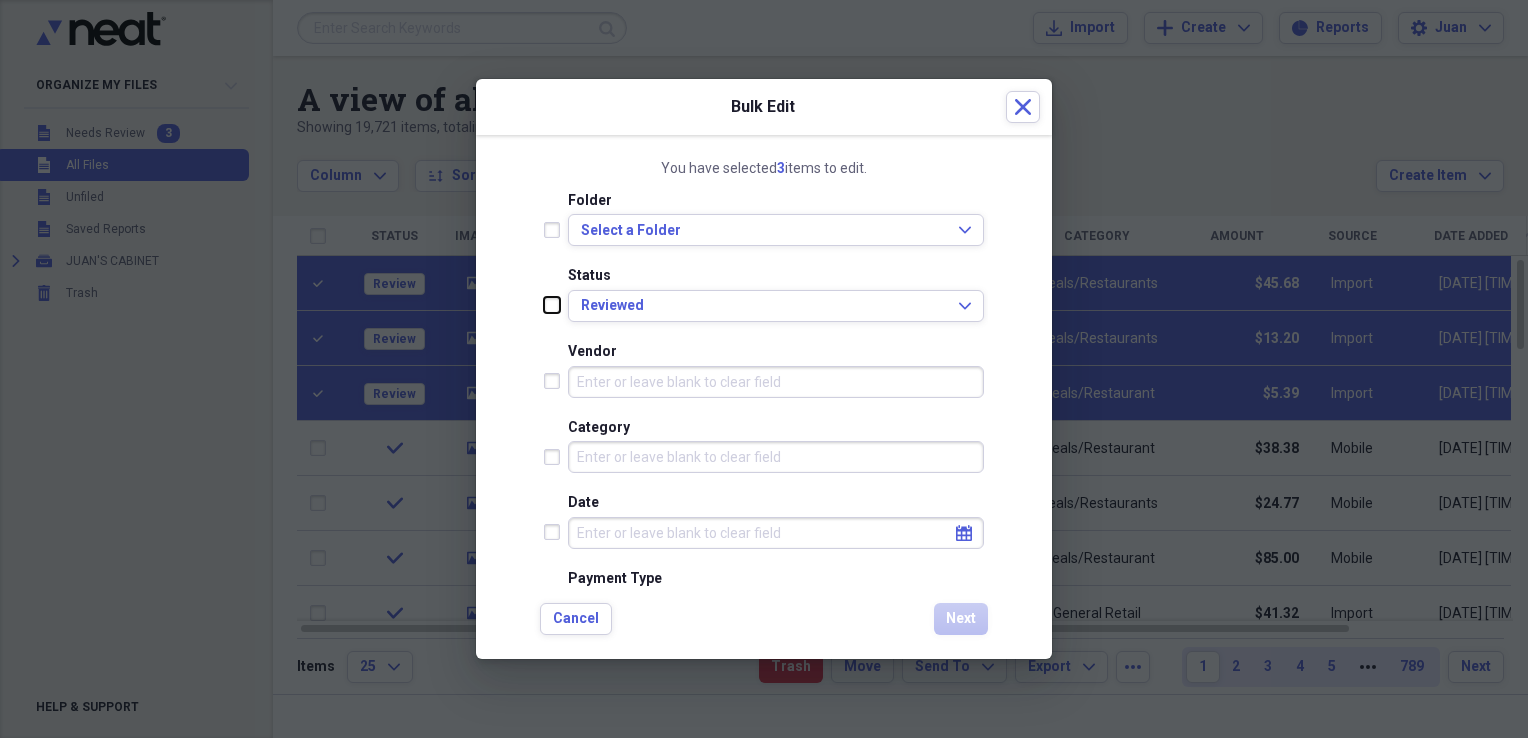 click at bounding box center [544, 305] 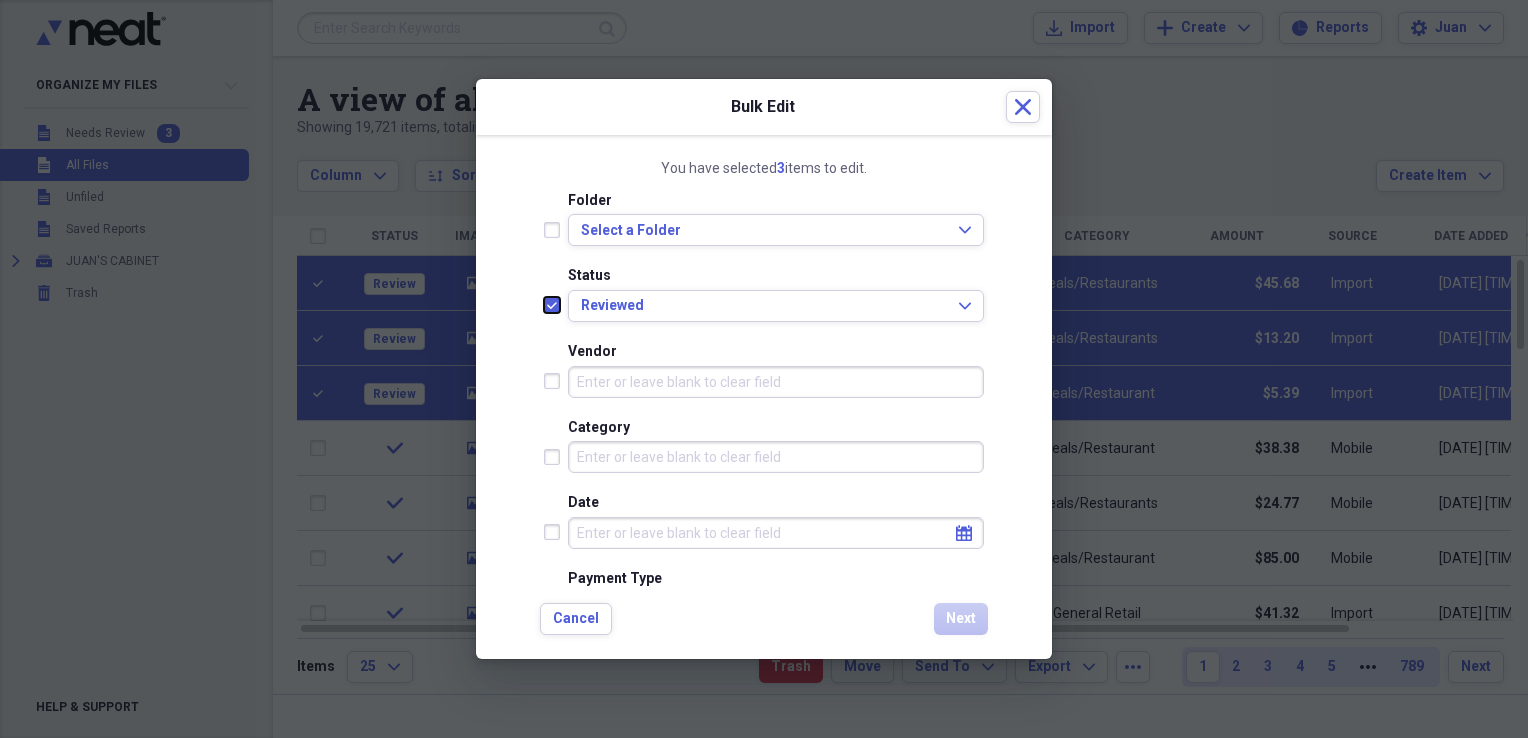 checkbox on "true" 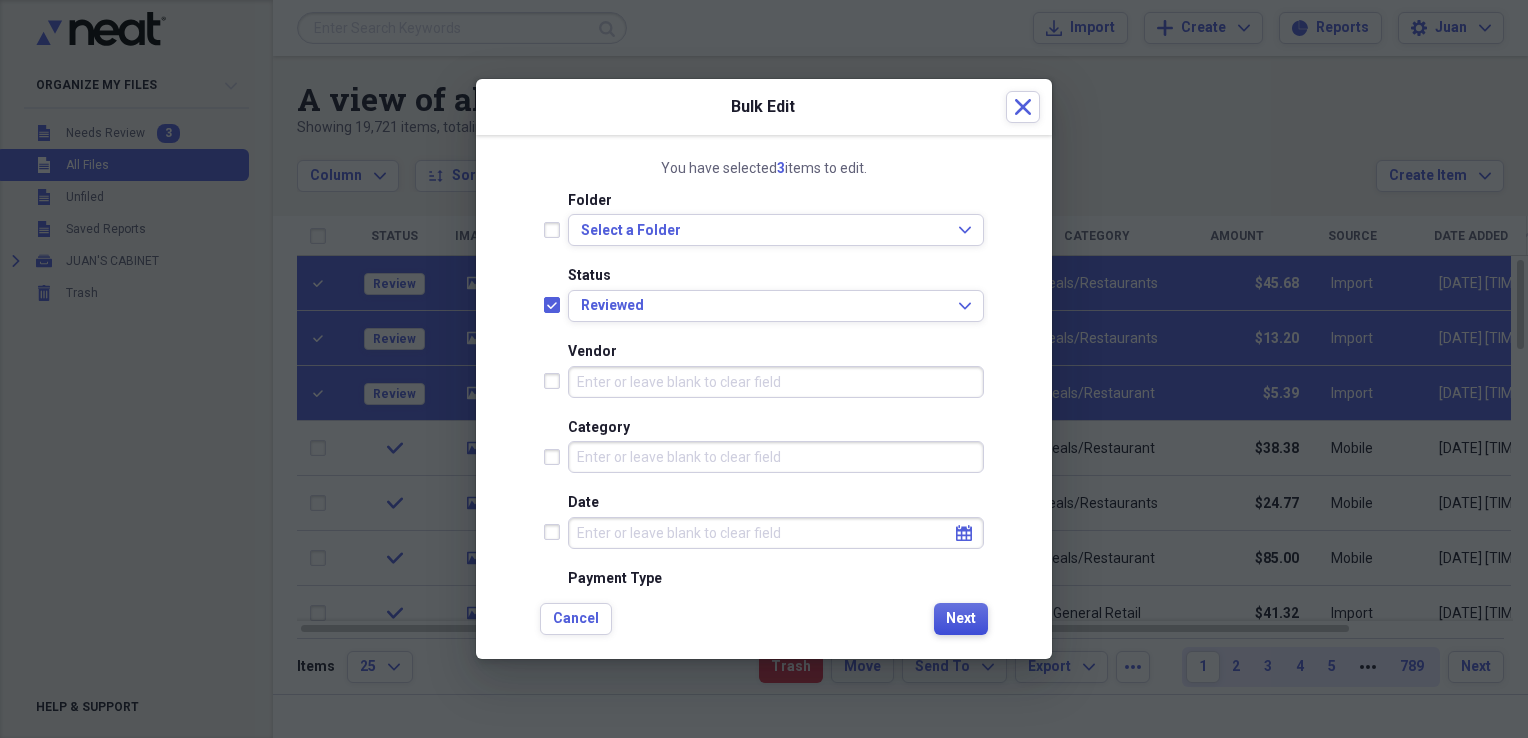 click on "Next" at bounding box center [961, 619] 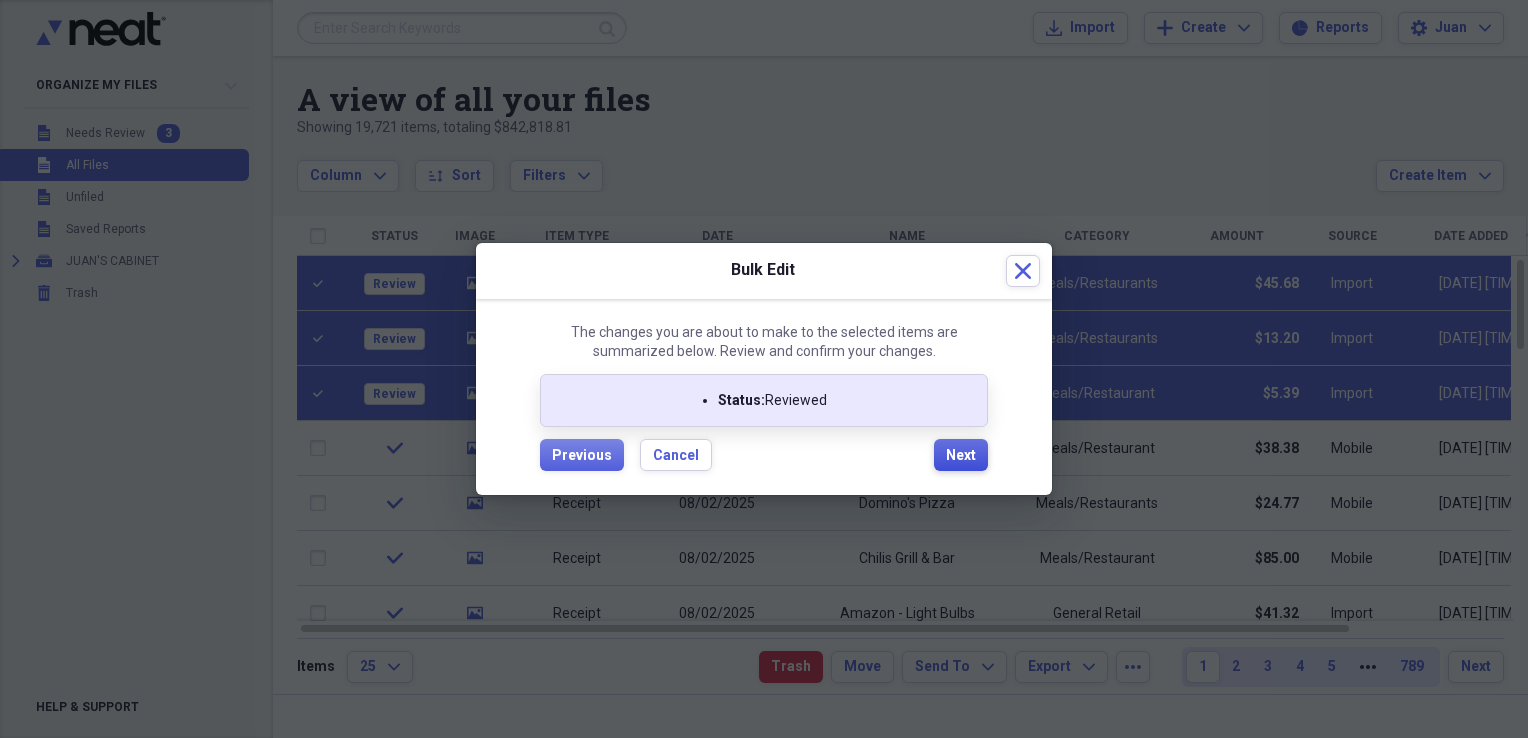 click on "Next" at bounding box center (961, 456) 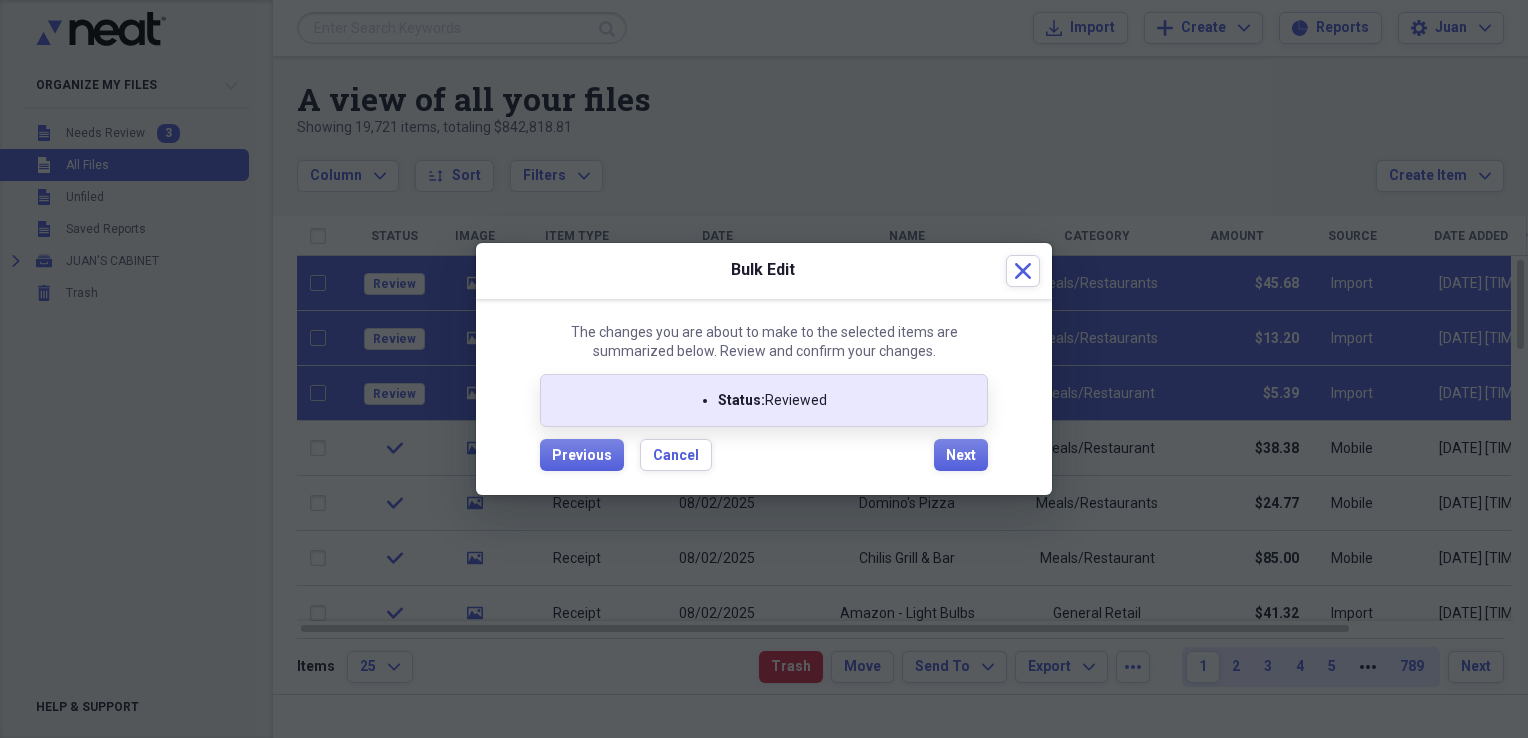 checkbox on "false" 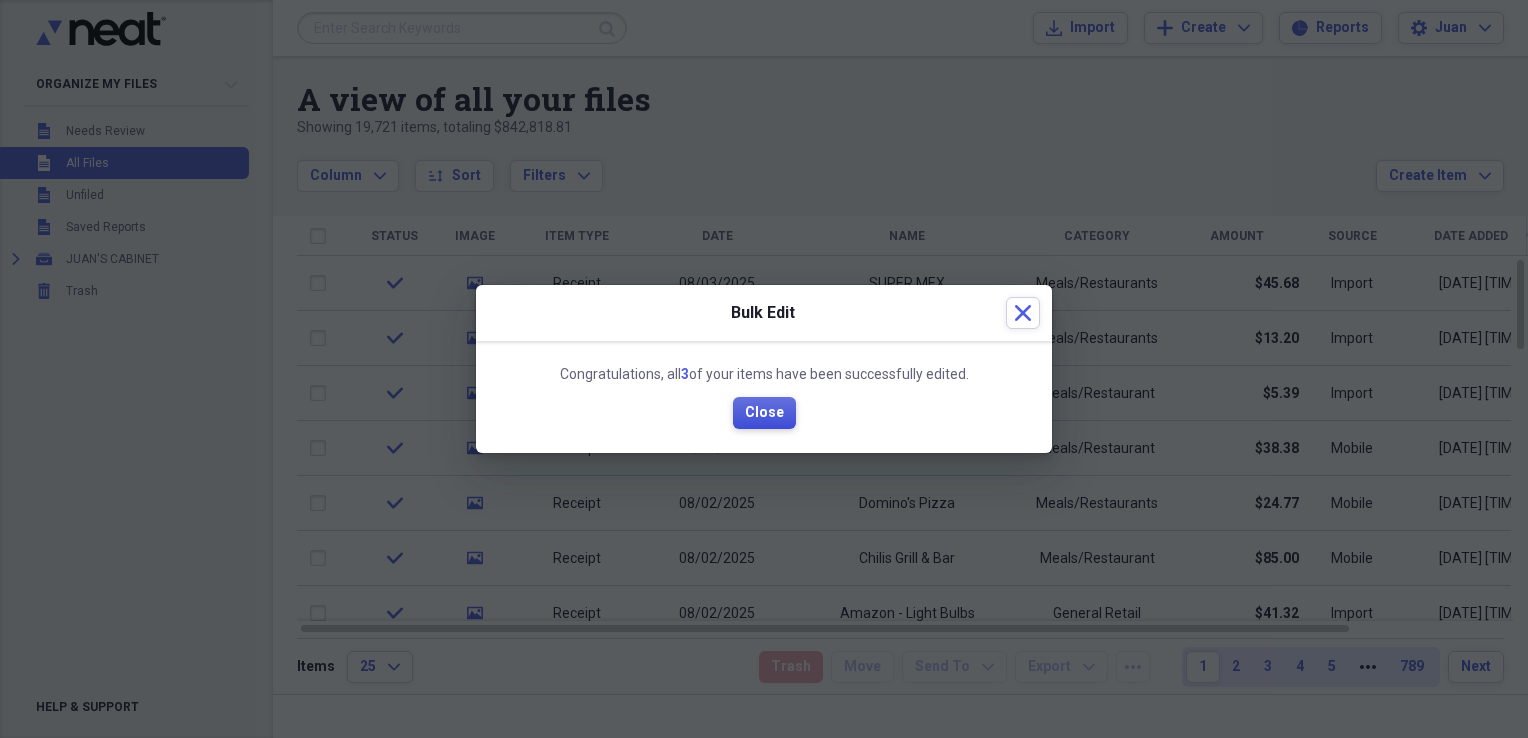 click on "Close" at bounding box center (764, 413) 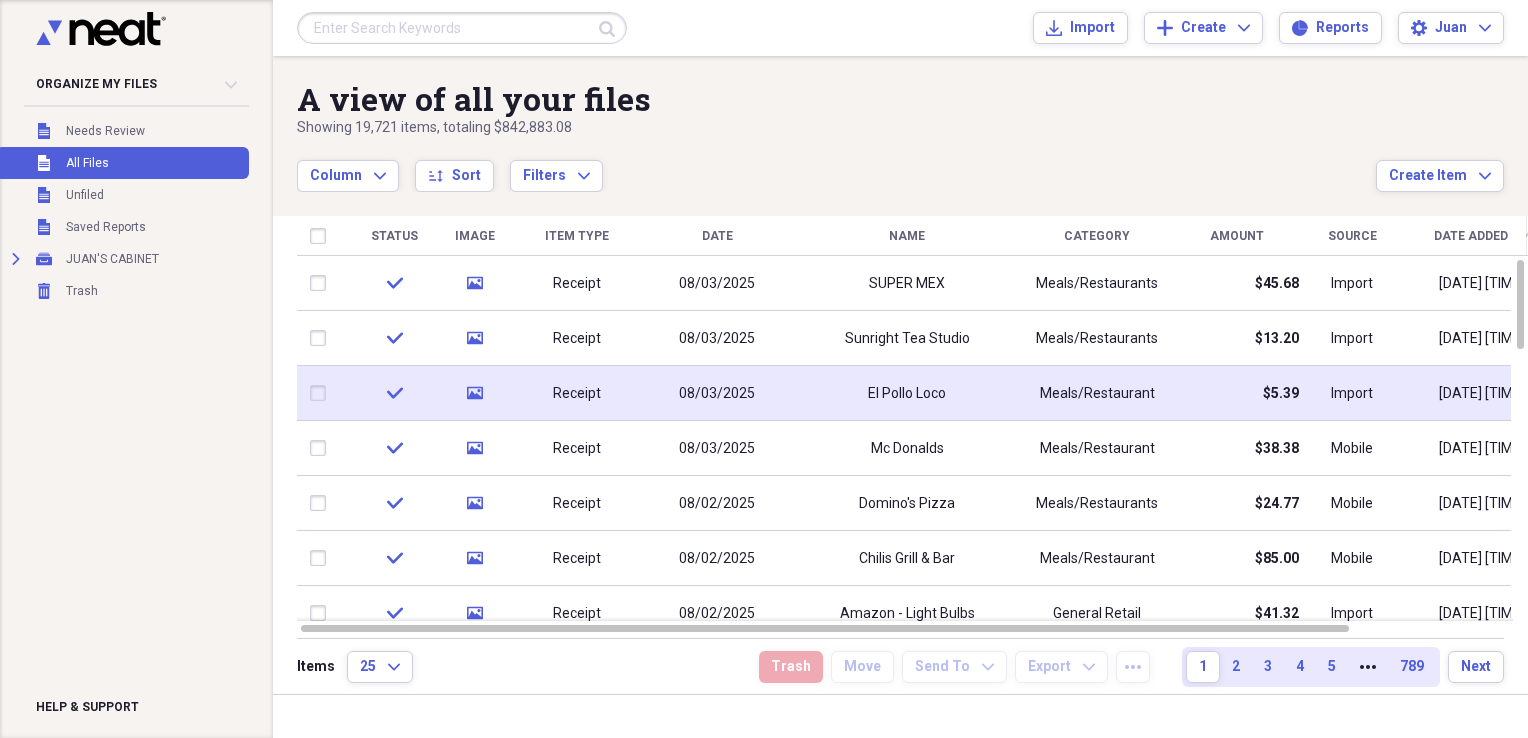 click on "Receipt" at bounding box center [577, 393] 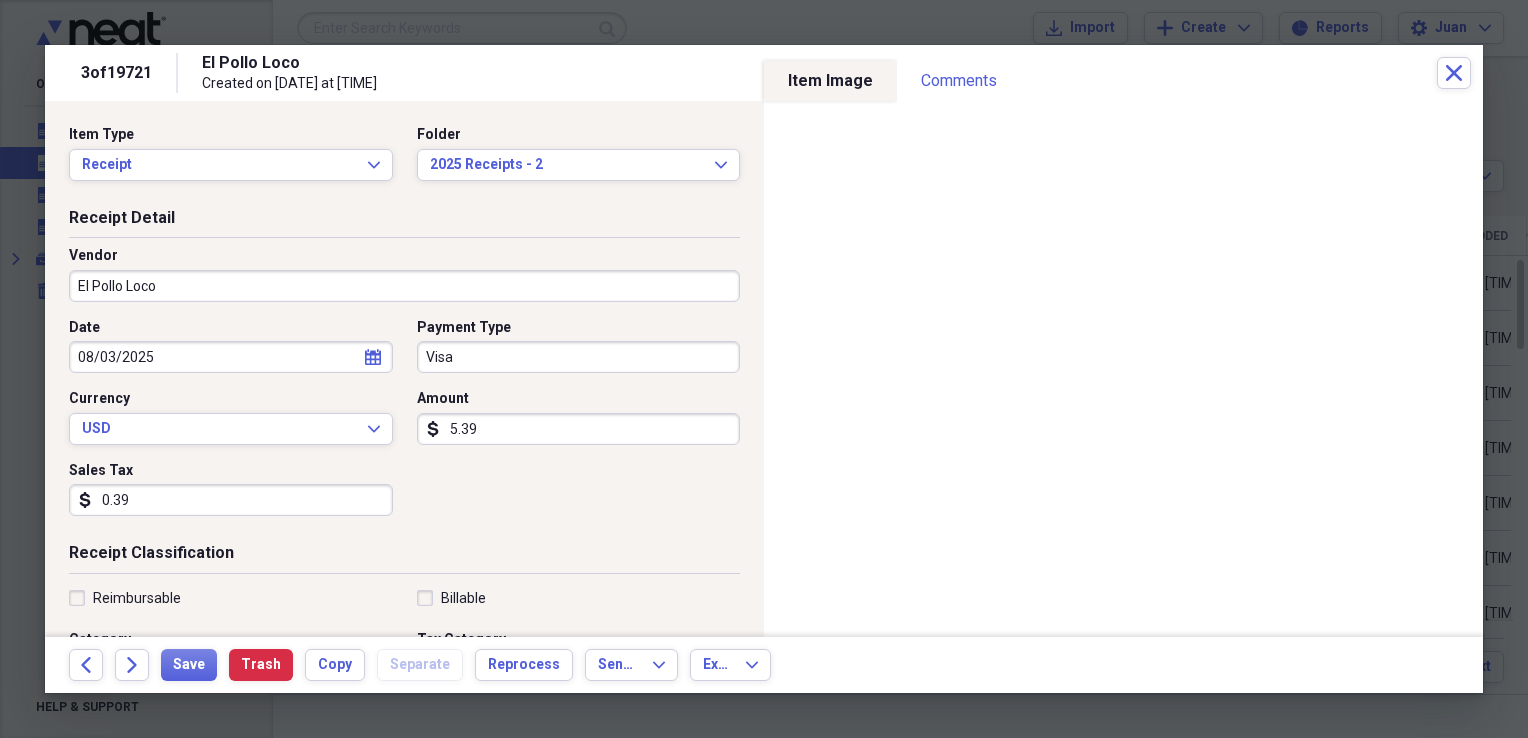 scroll, scrollTop: 400, scrollLeft: 0, axis: vertical 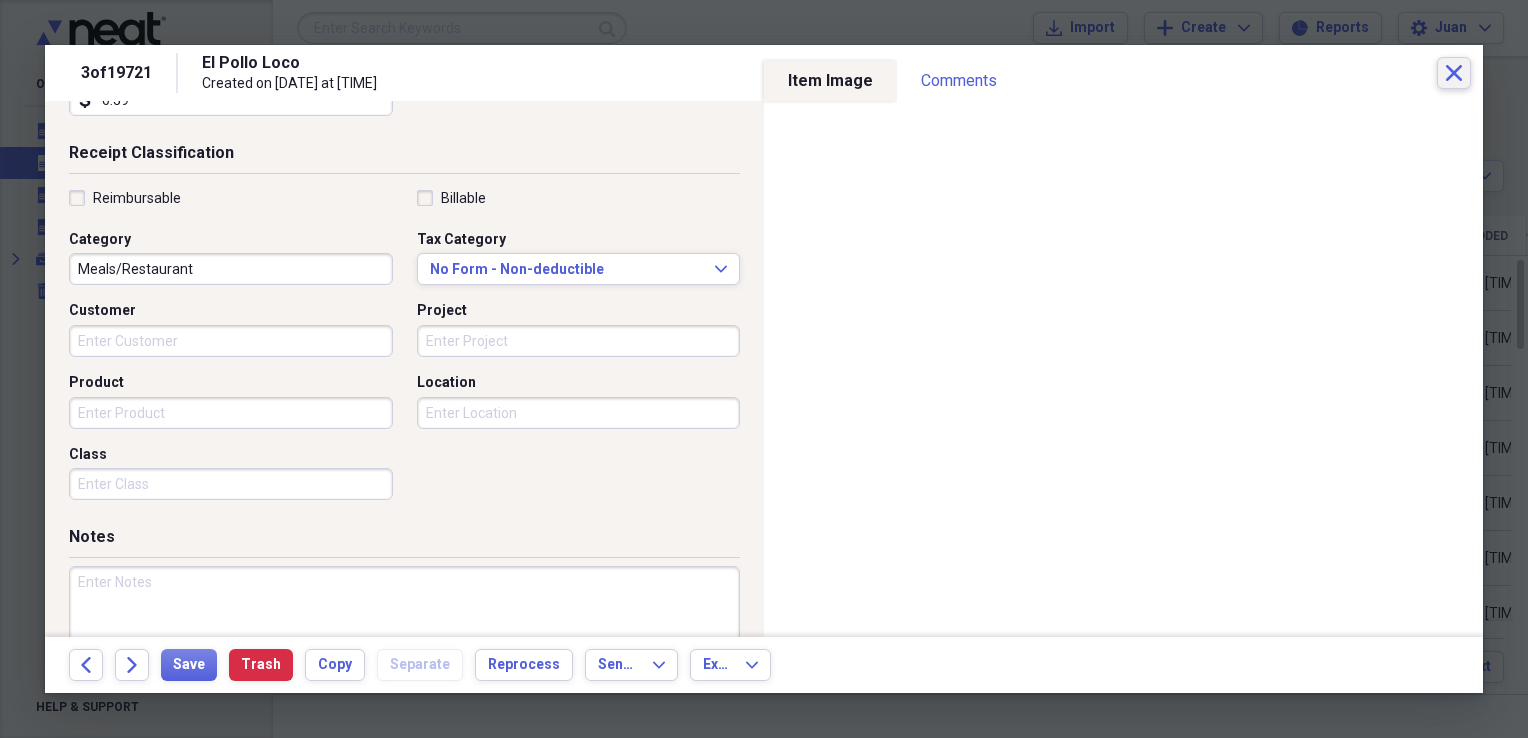click on "Close" 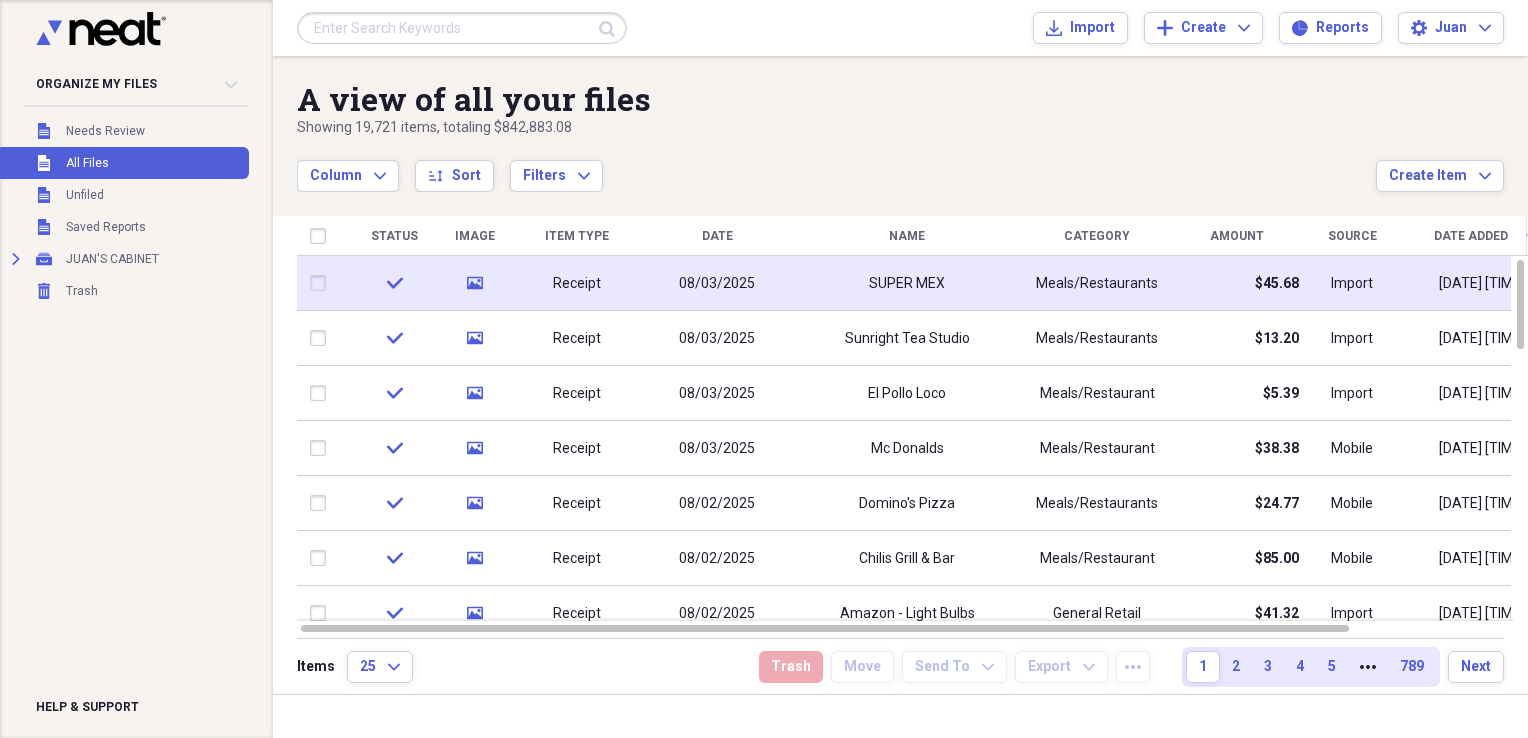 click on "SUPER MEX" at bounding box center (907, 283) 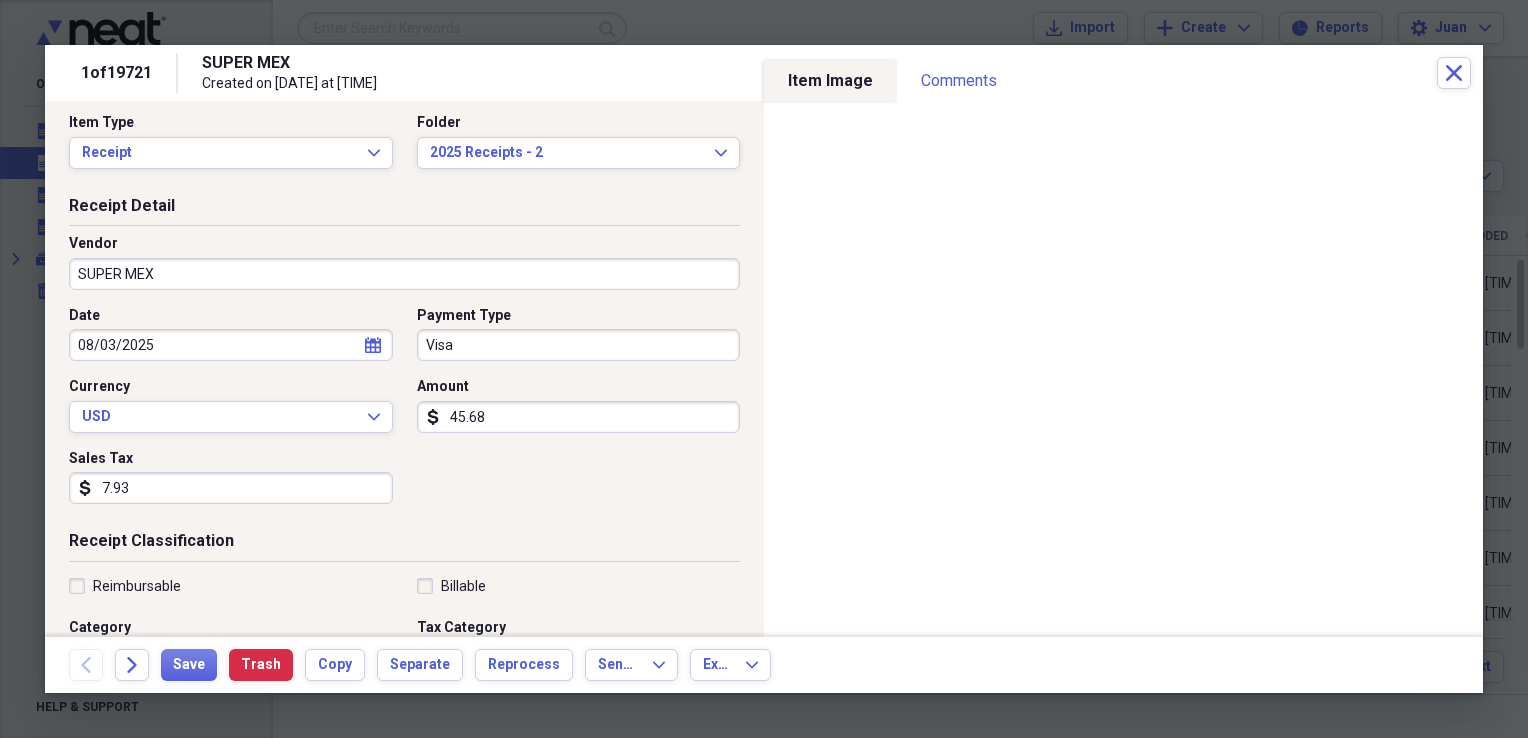 scroll, scrollTop: 0, scrollLeft: 0, axis: both 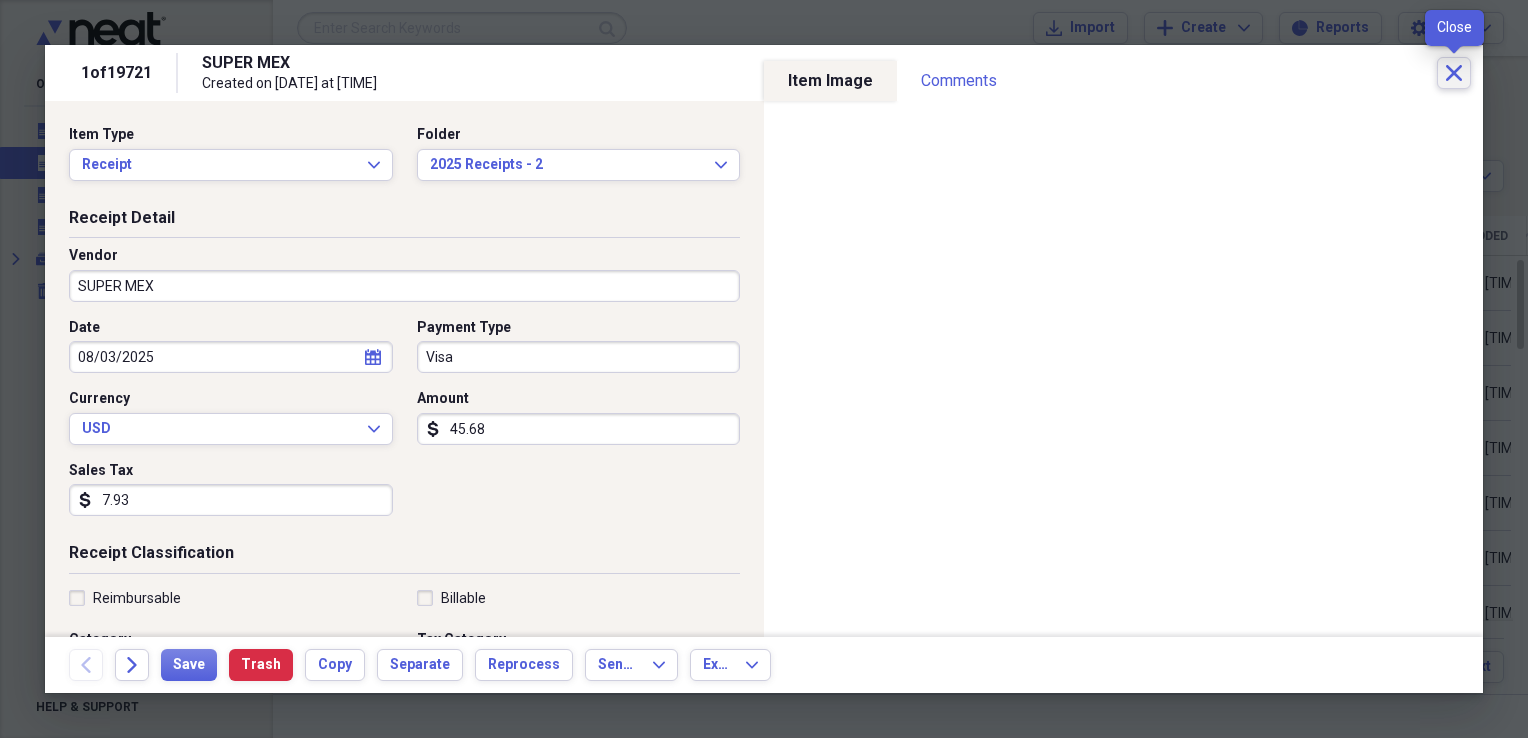 click on "Close" 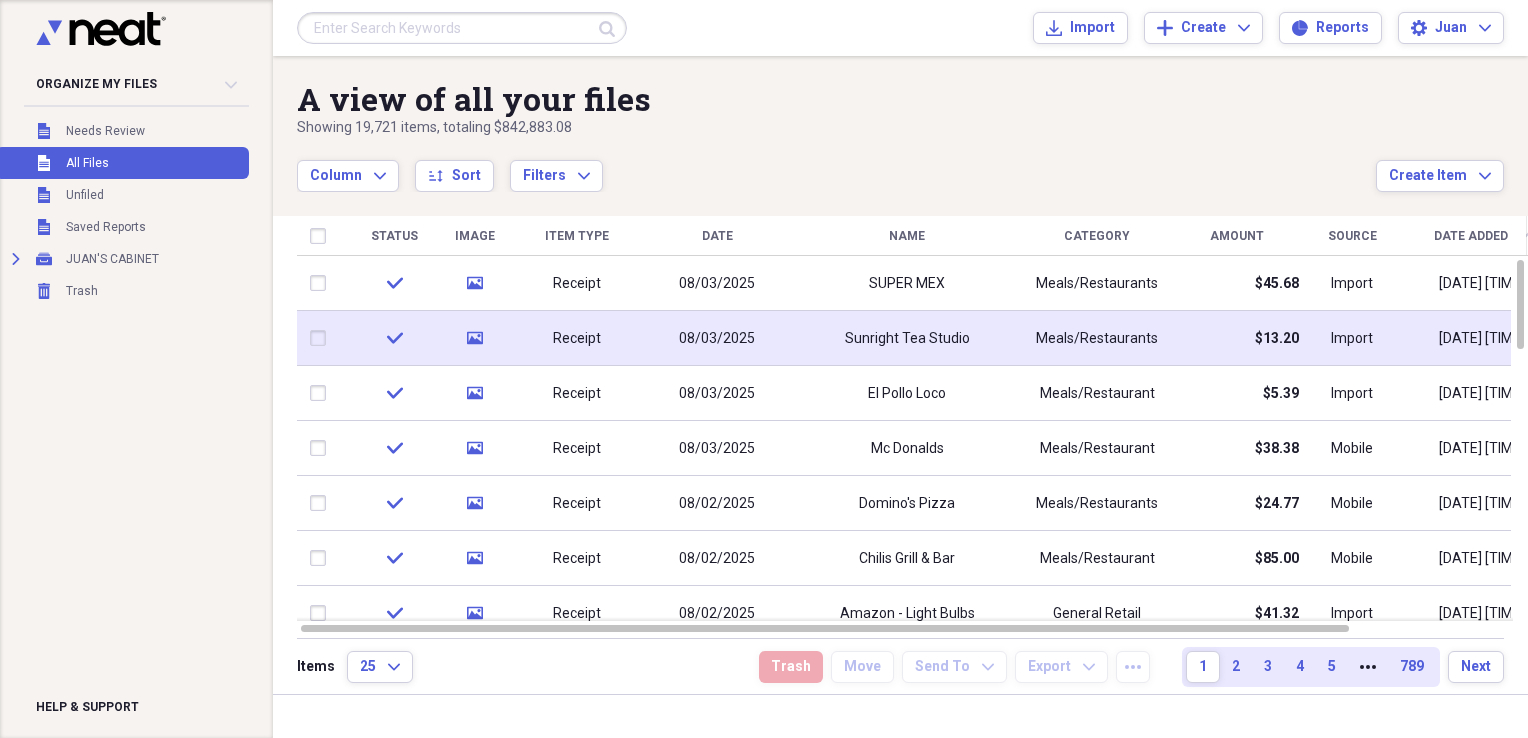 click on "Sunright Tea Studio" at bounding box center [907, 339] 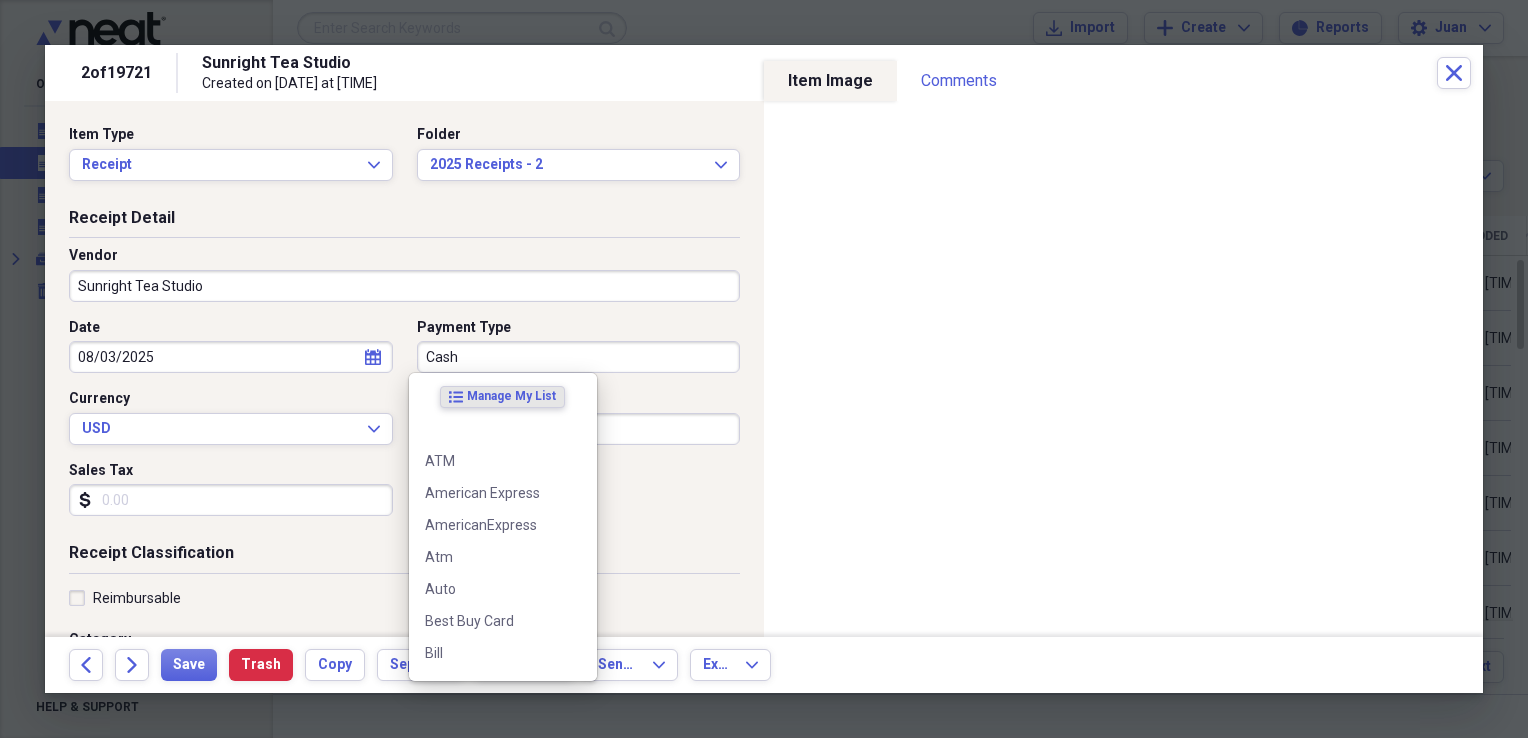 click on "Cash" at bounding box center (579, 357) 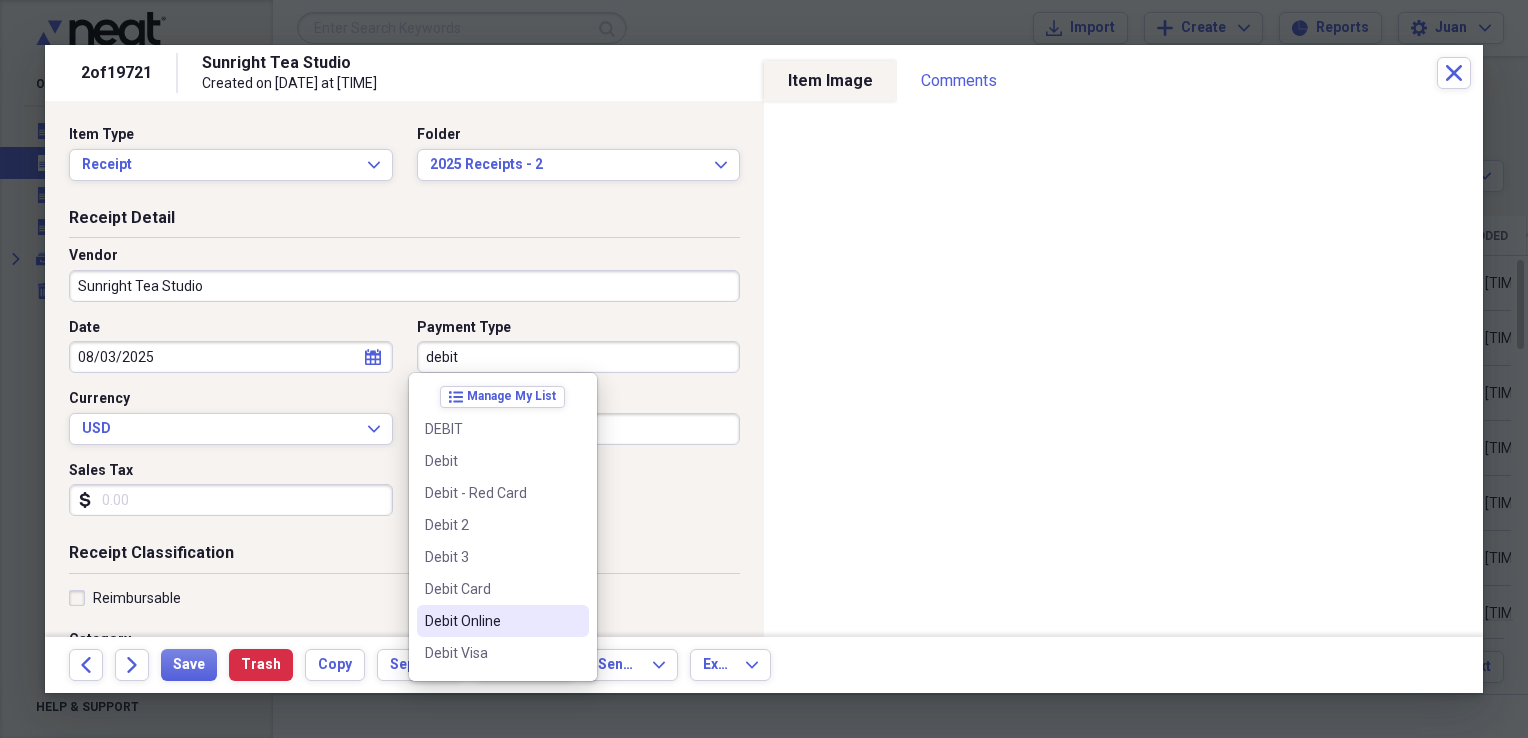 click on "Debit Online" at bounding box center [503, 621] 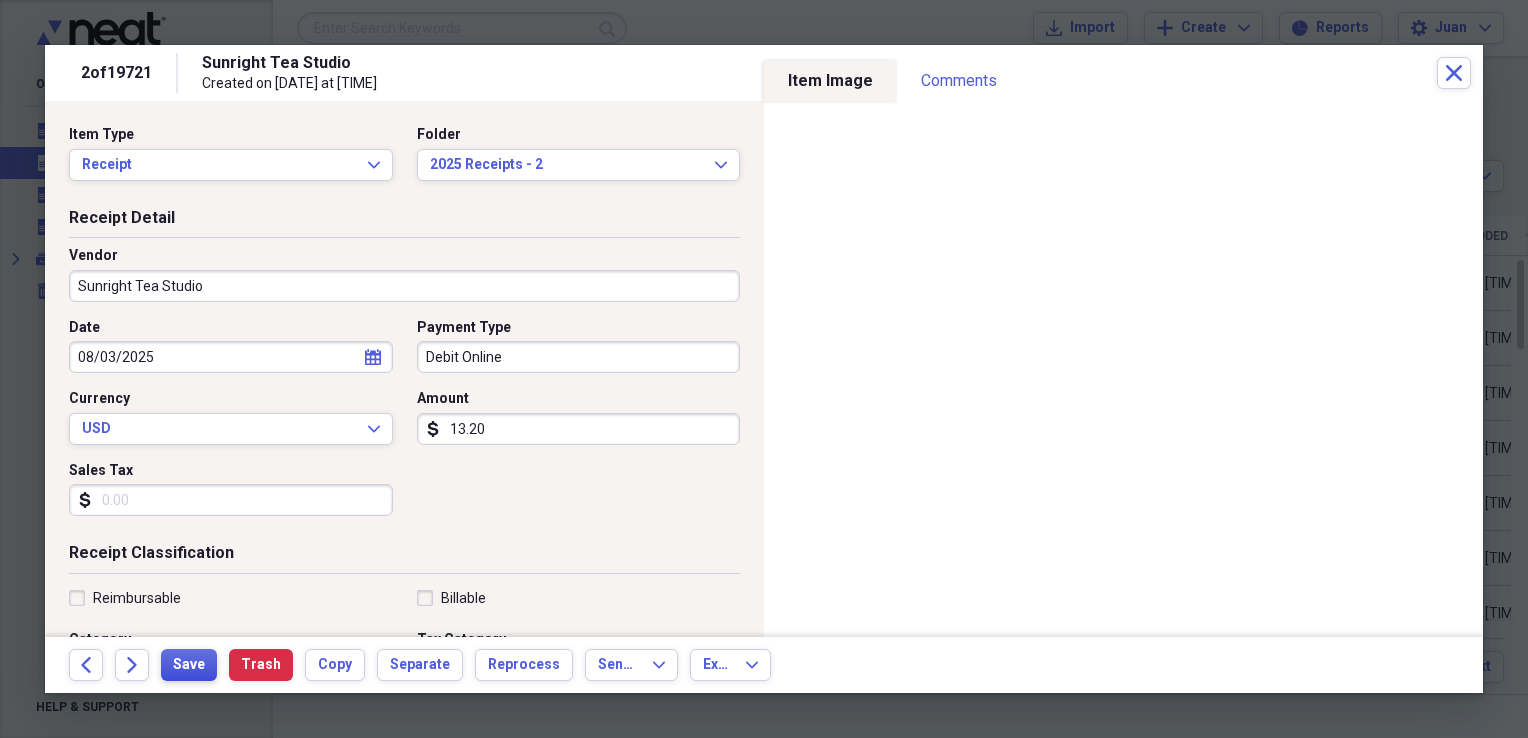 click on "Save" at bounding box center [189, 665] 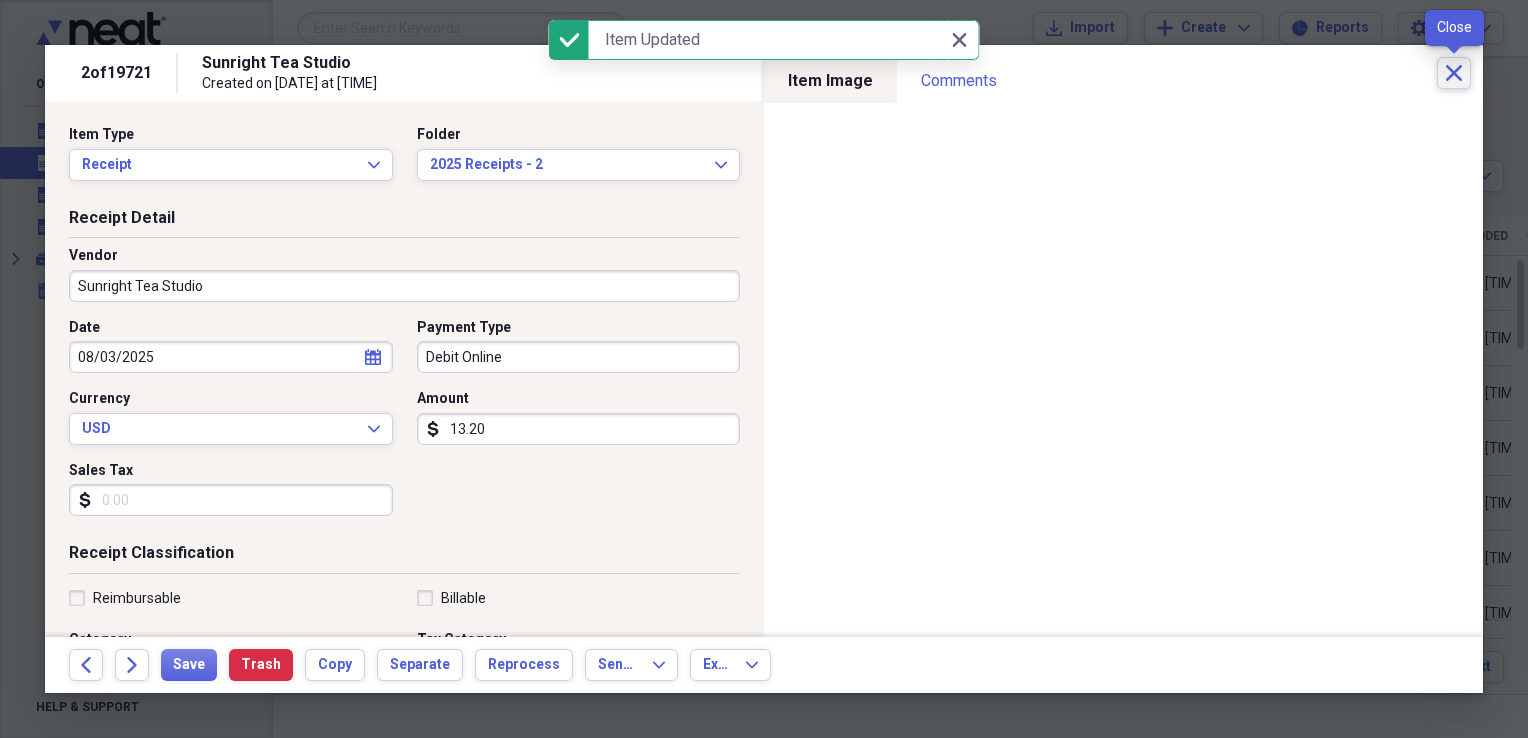 click 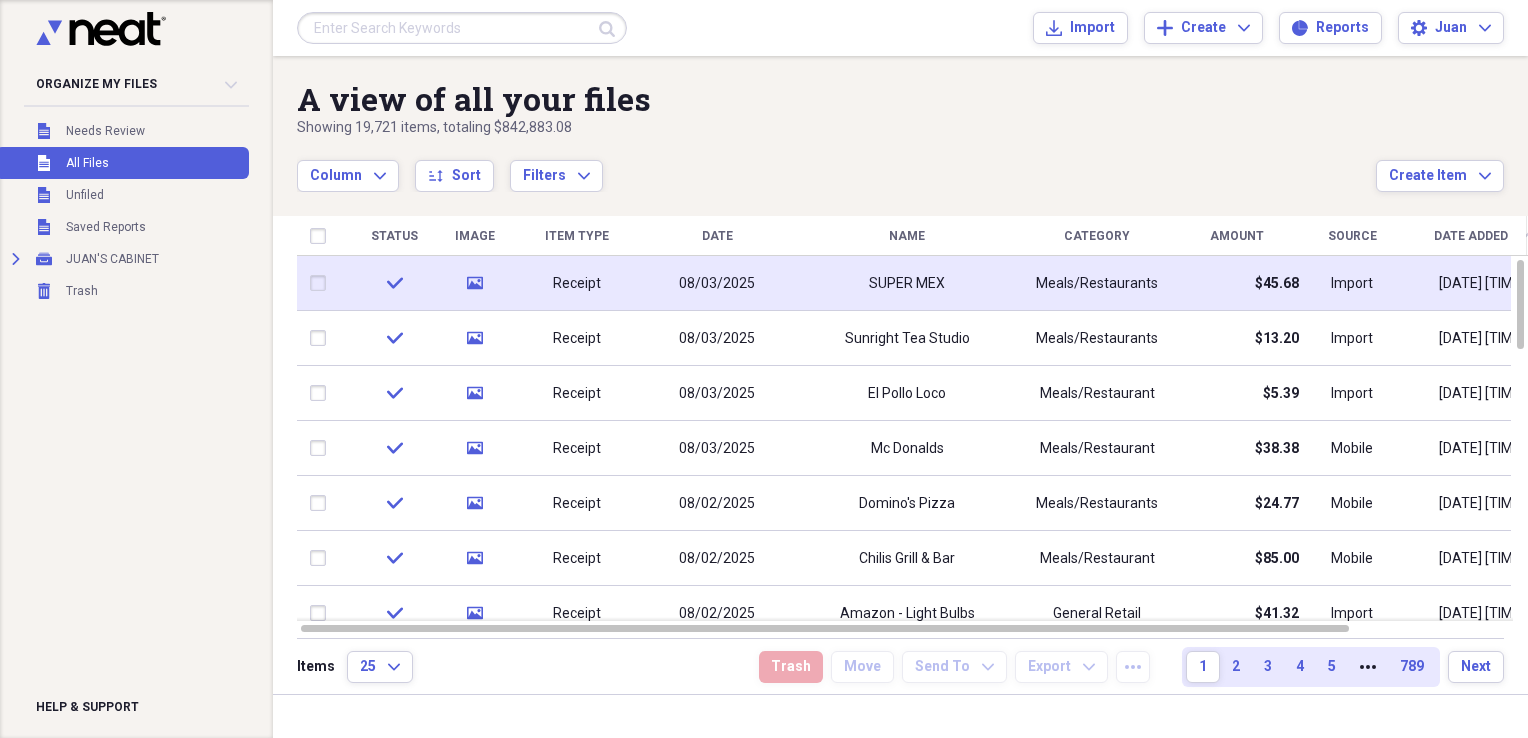click on "SUPER MEX" at bounding box center [907, 284] 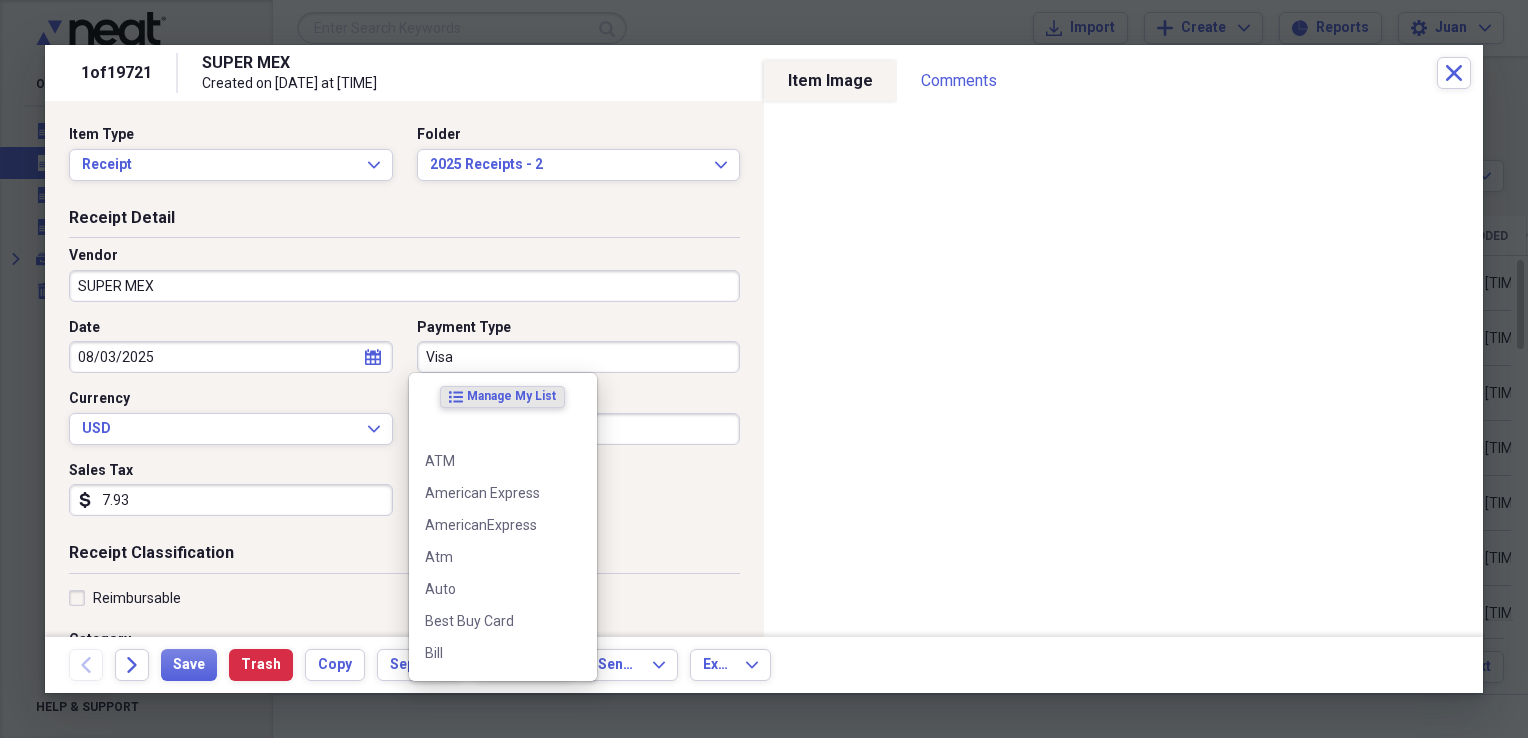 click on "Visa" at bounding box center (579, 357) 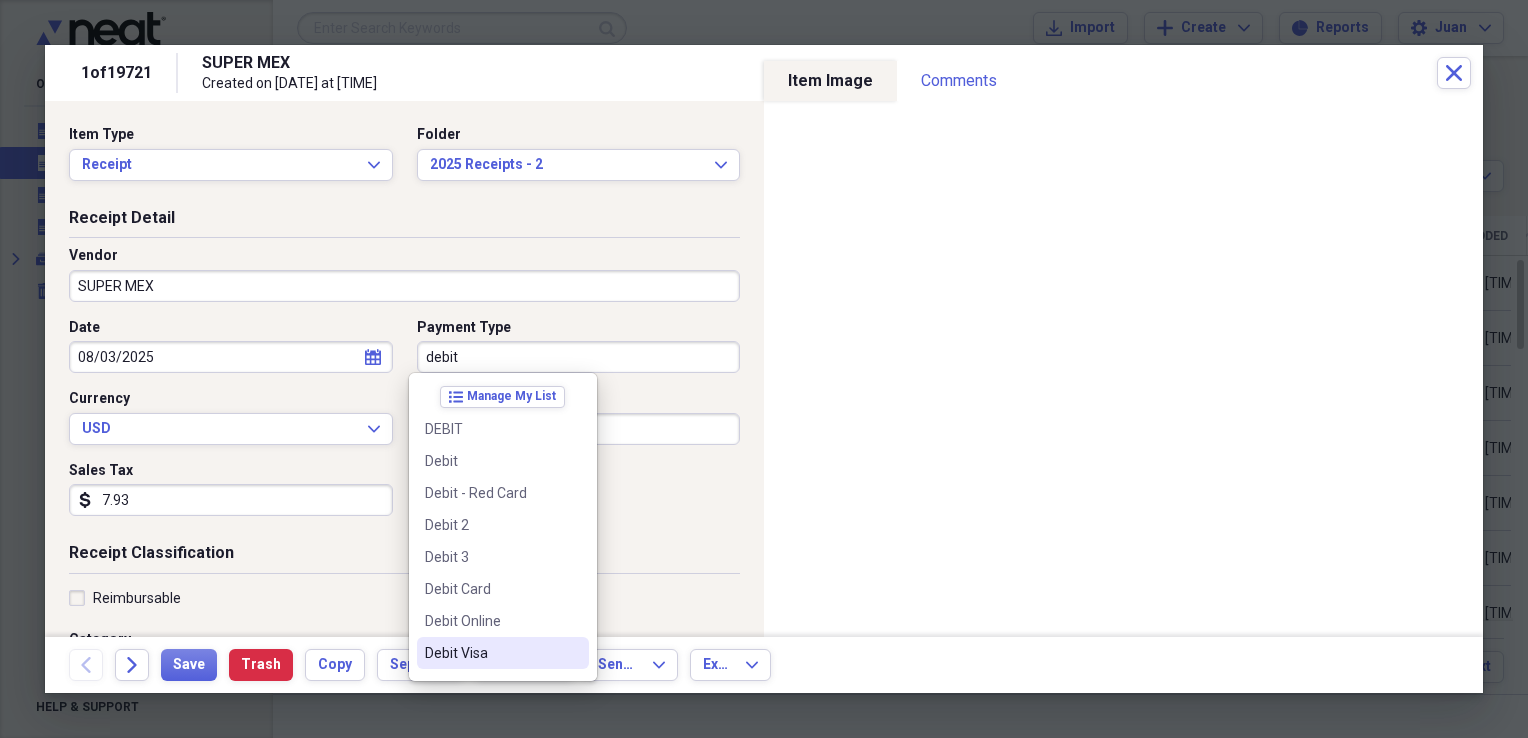 click on "Debit Visa" at bounding box center [491, 653] 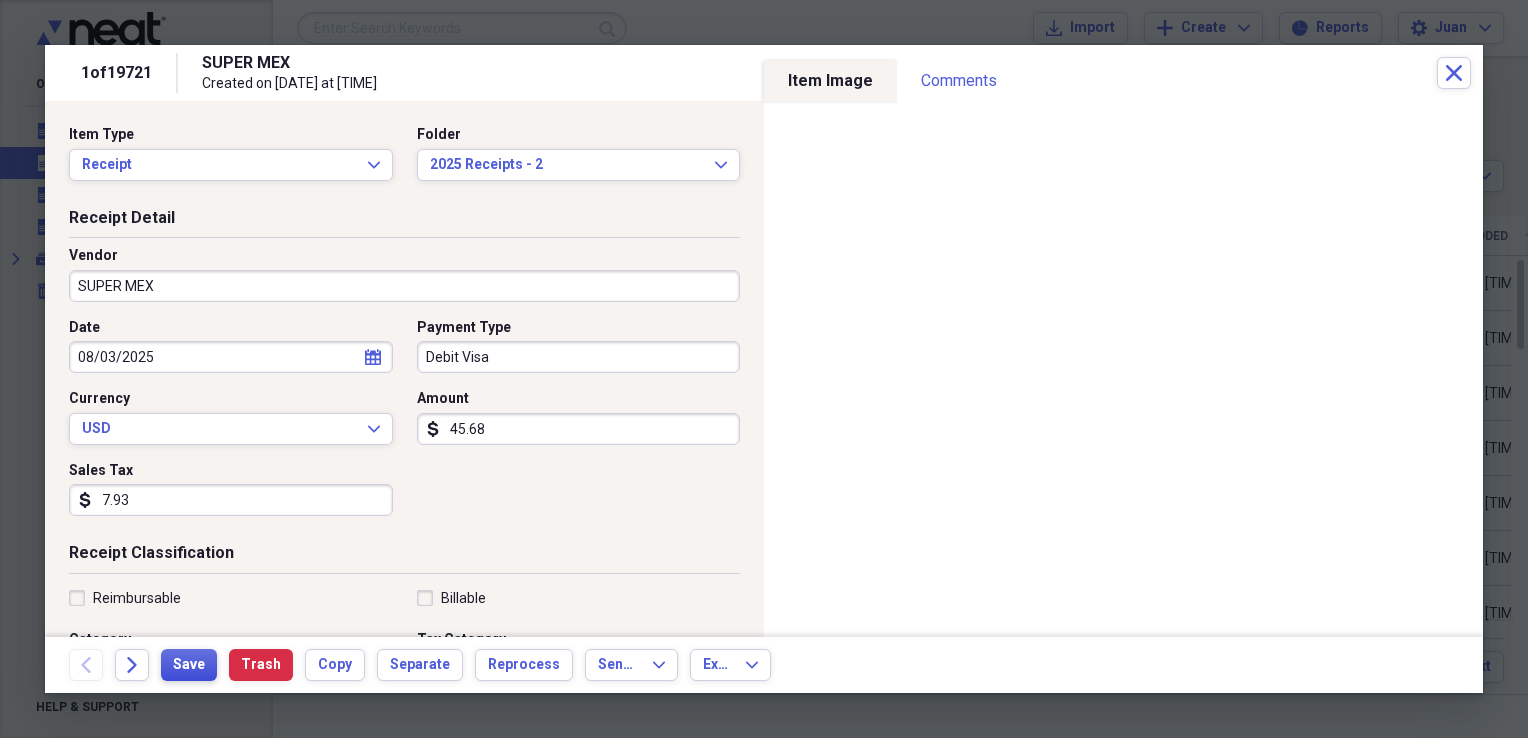 click on "Save" at bounding box center (189, 665) 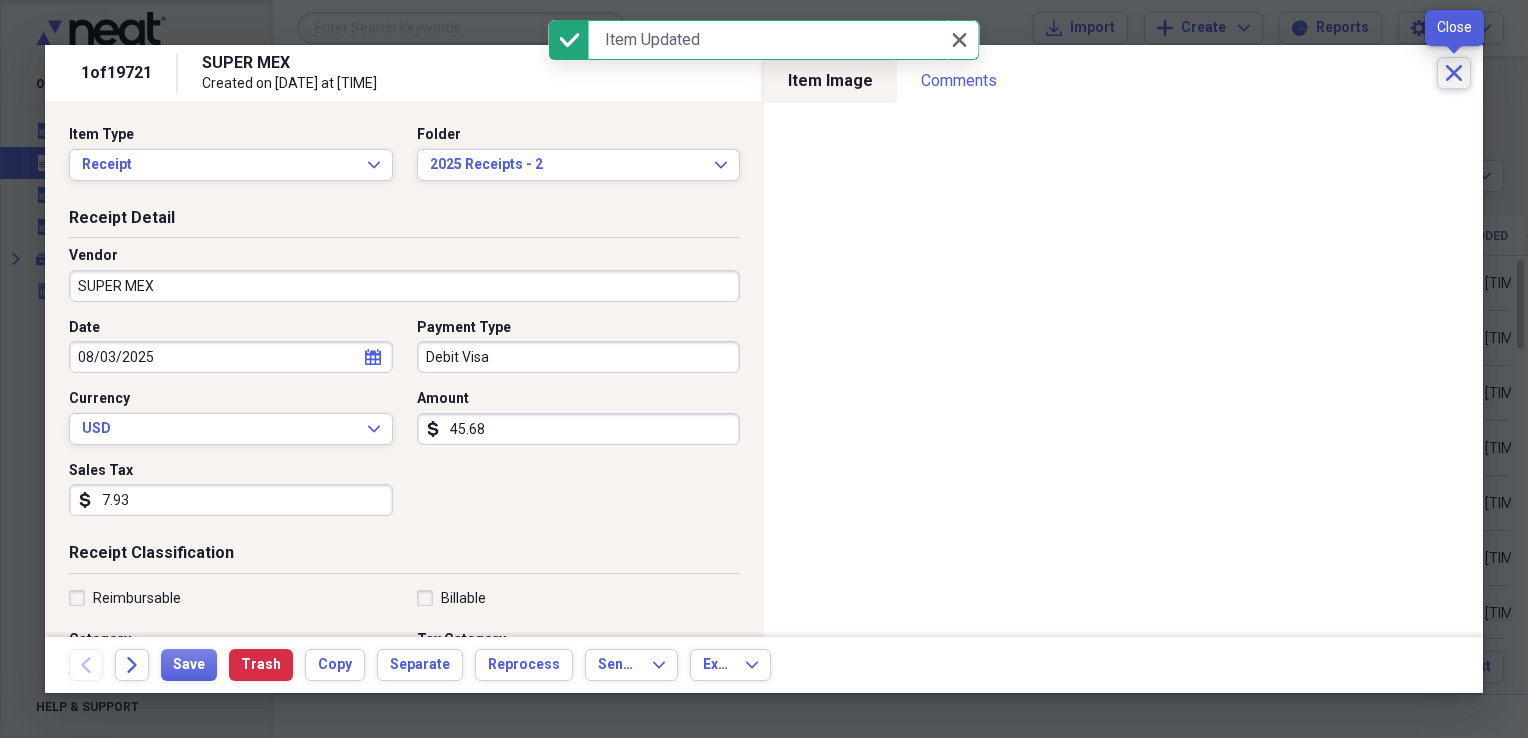 click 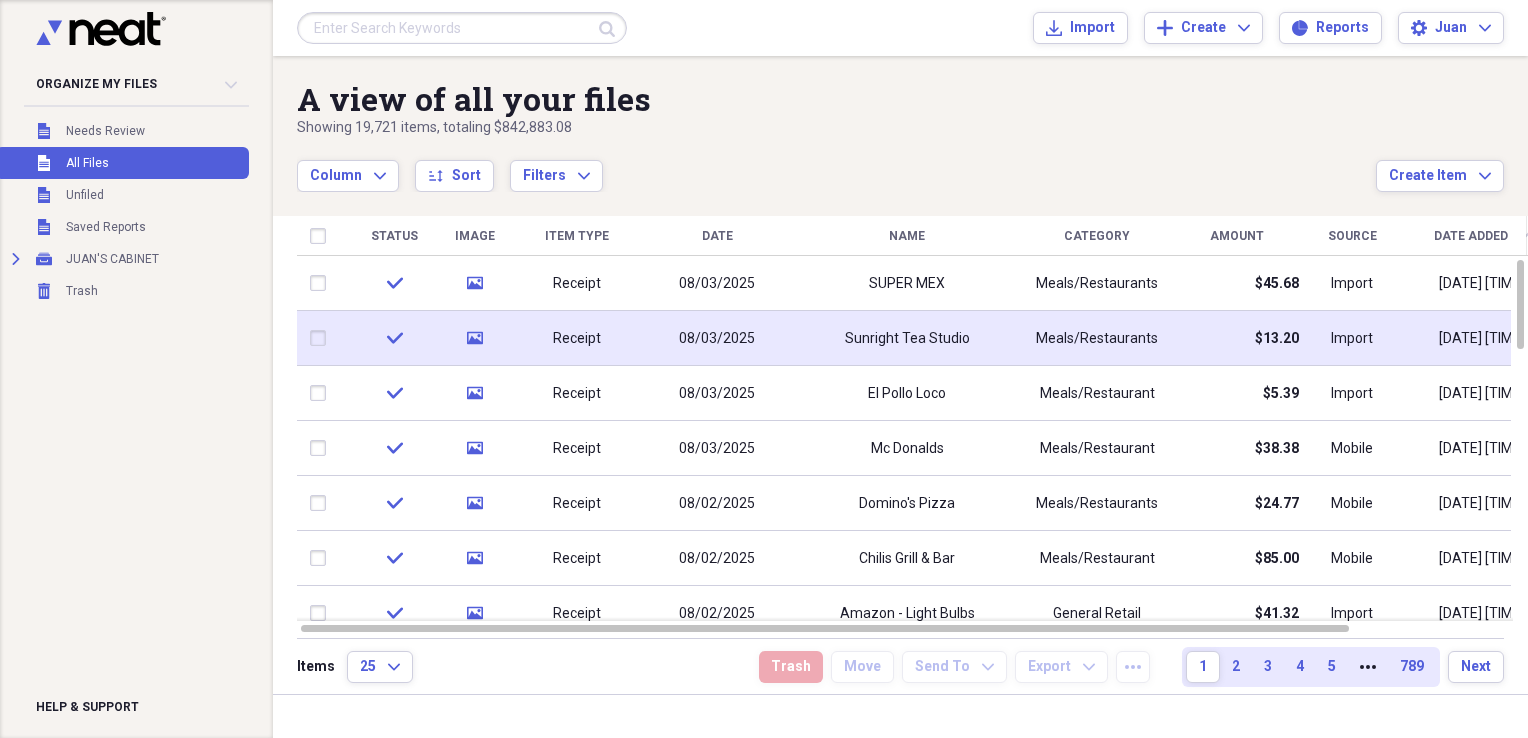 click on "Sunright Tea Studio" at bounding box center [907, 339] 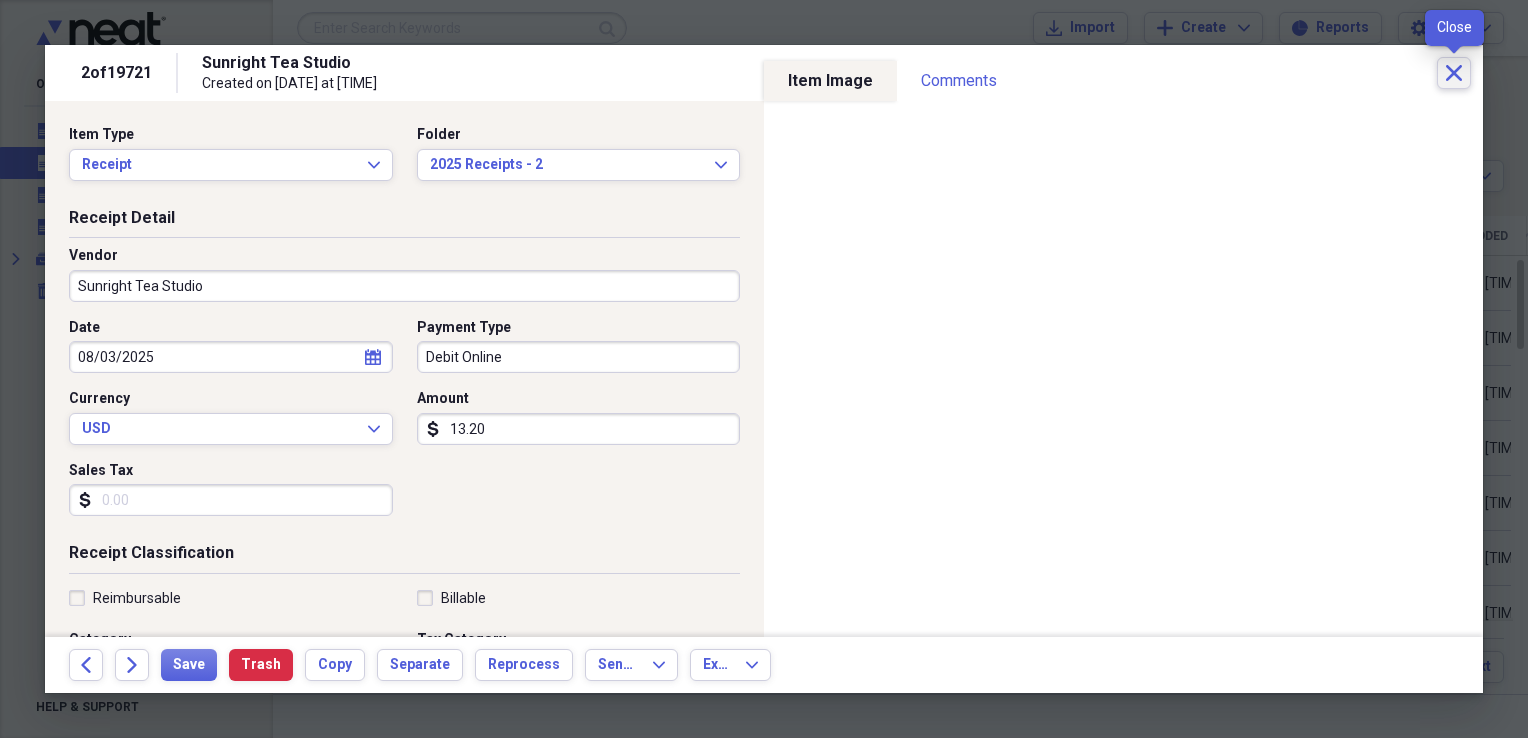 click on "Close" at bounding box center [1454, 73] 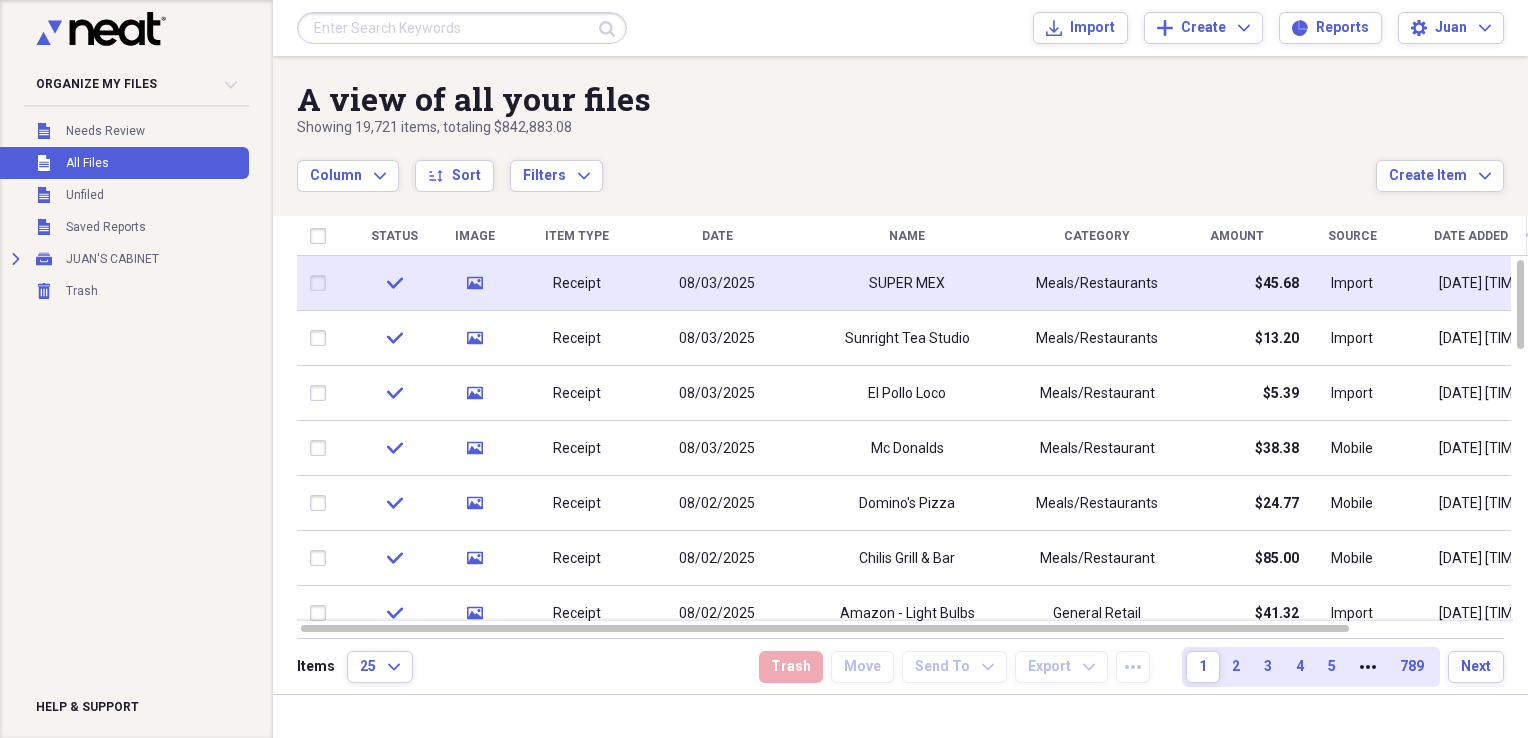 click on "SUPER MEX" at bounding box center (907, 284) 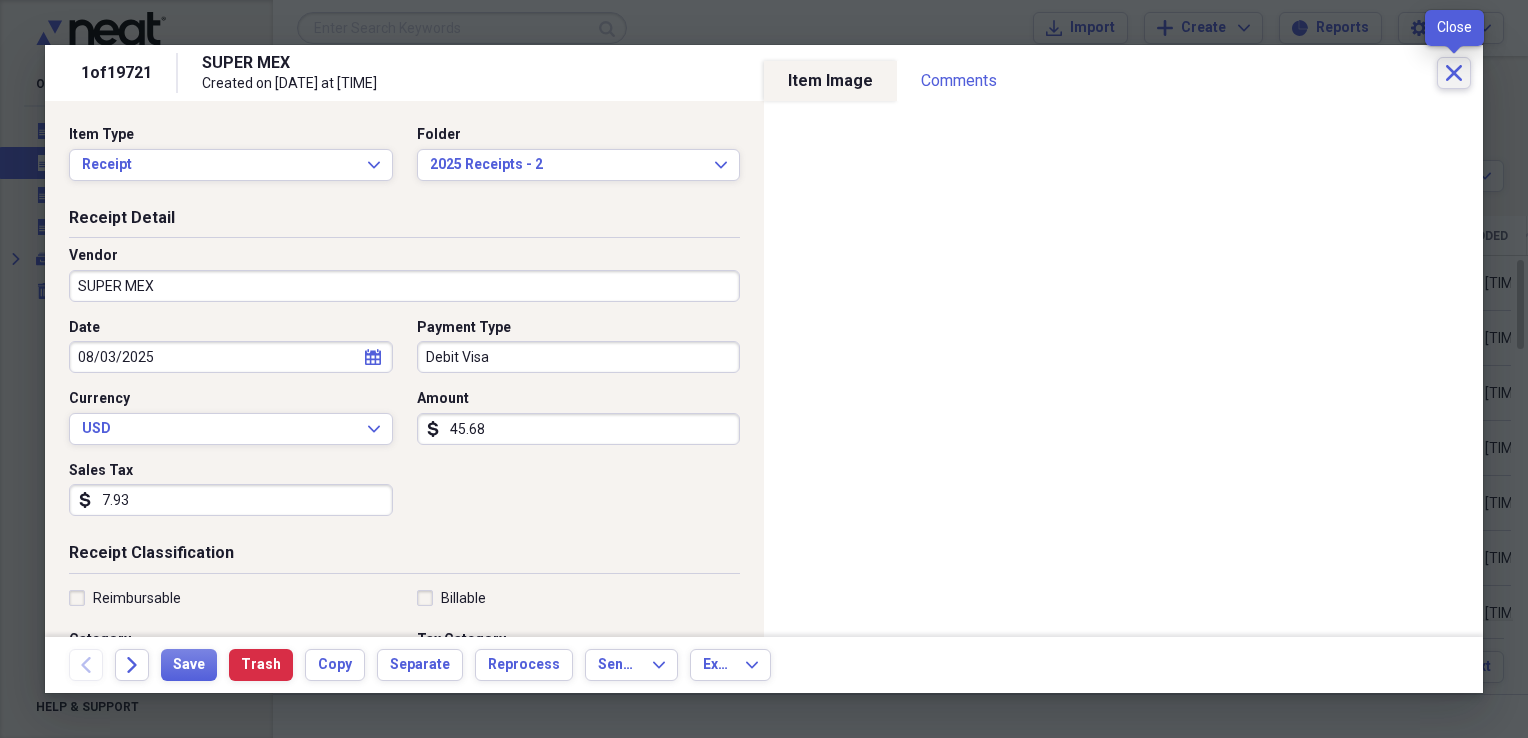 click on "Close" at bounding box center (1454, 73) 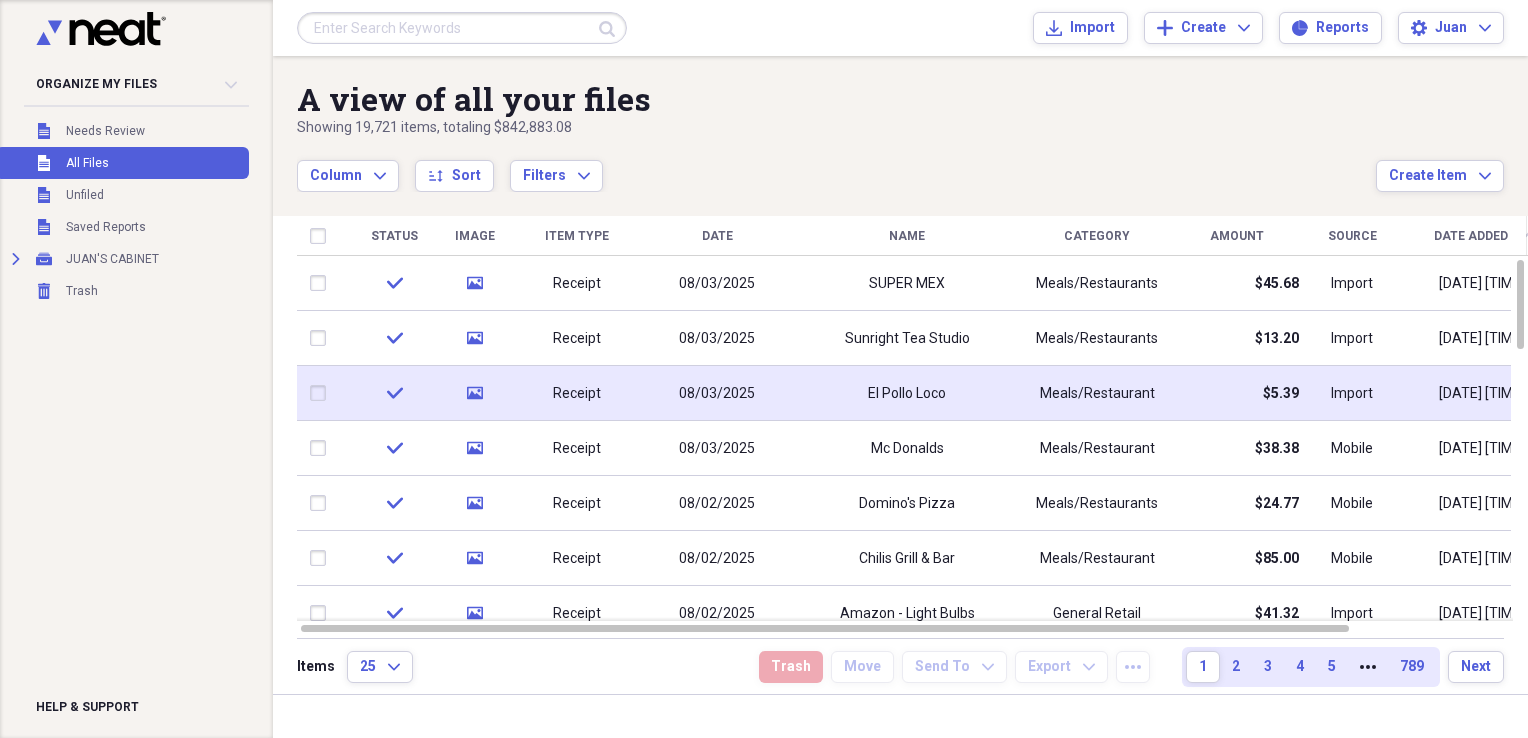 click on "El Pollo Loco" at bounding box center [907, 394] 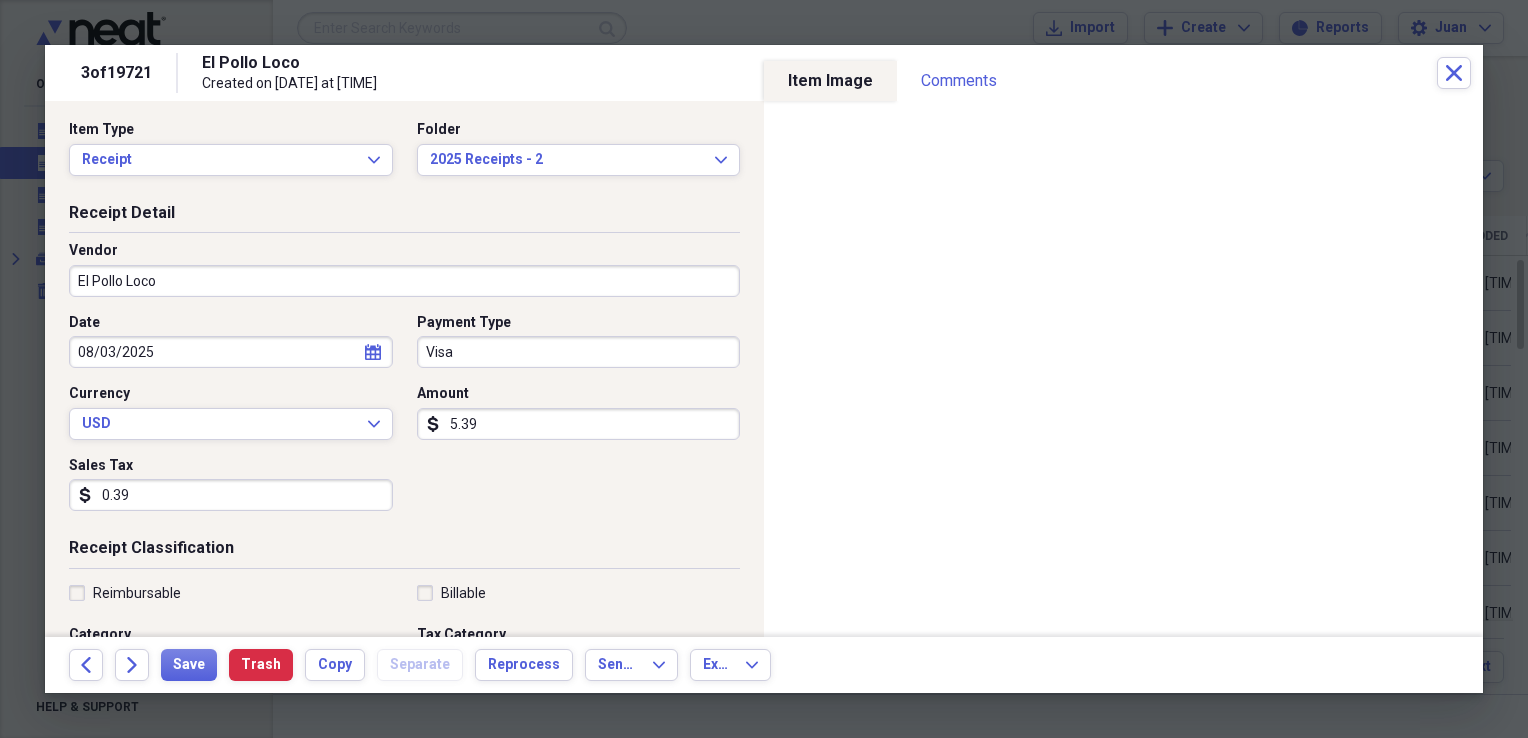scroll, scrollTop: 0, scrollLeft: 0, axis: both 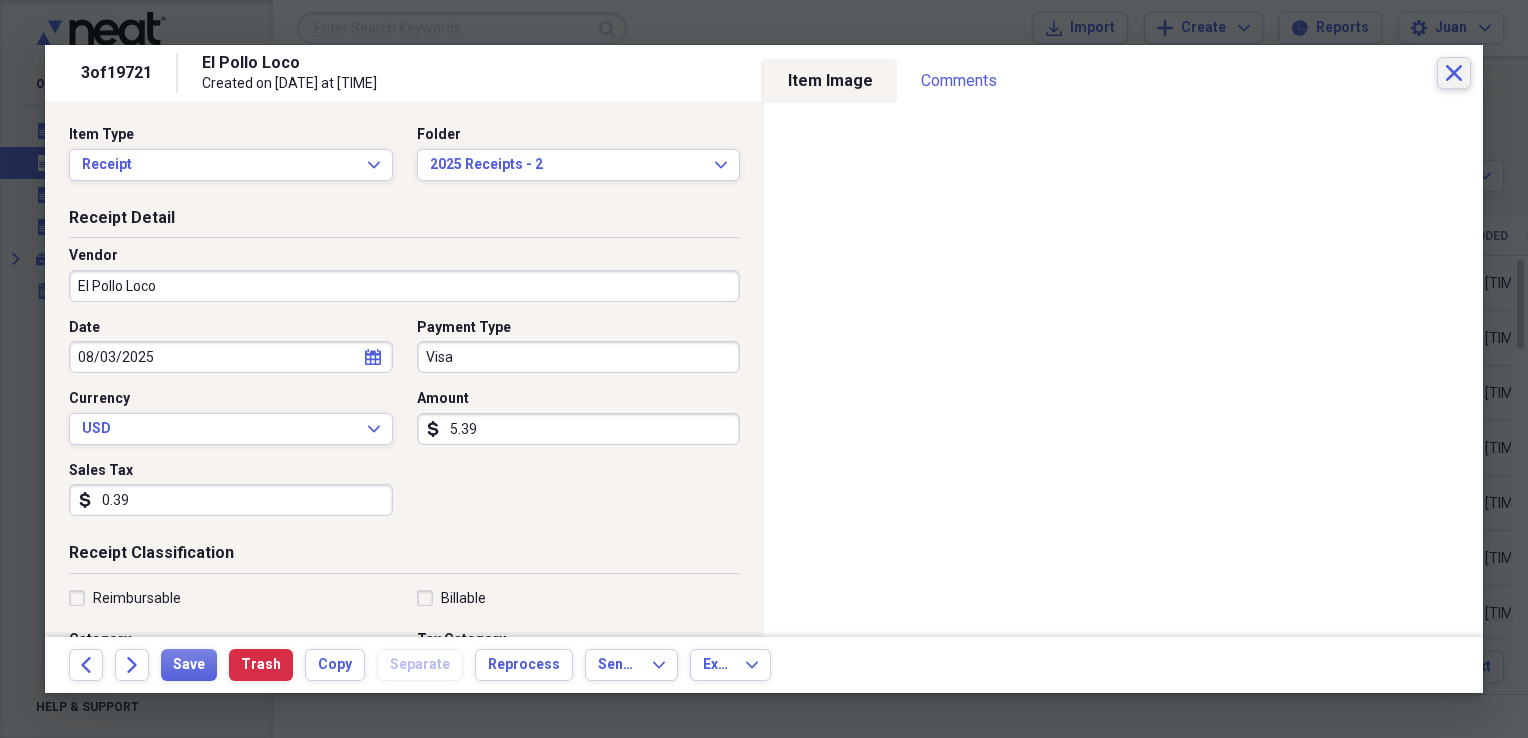 click 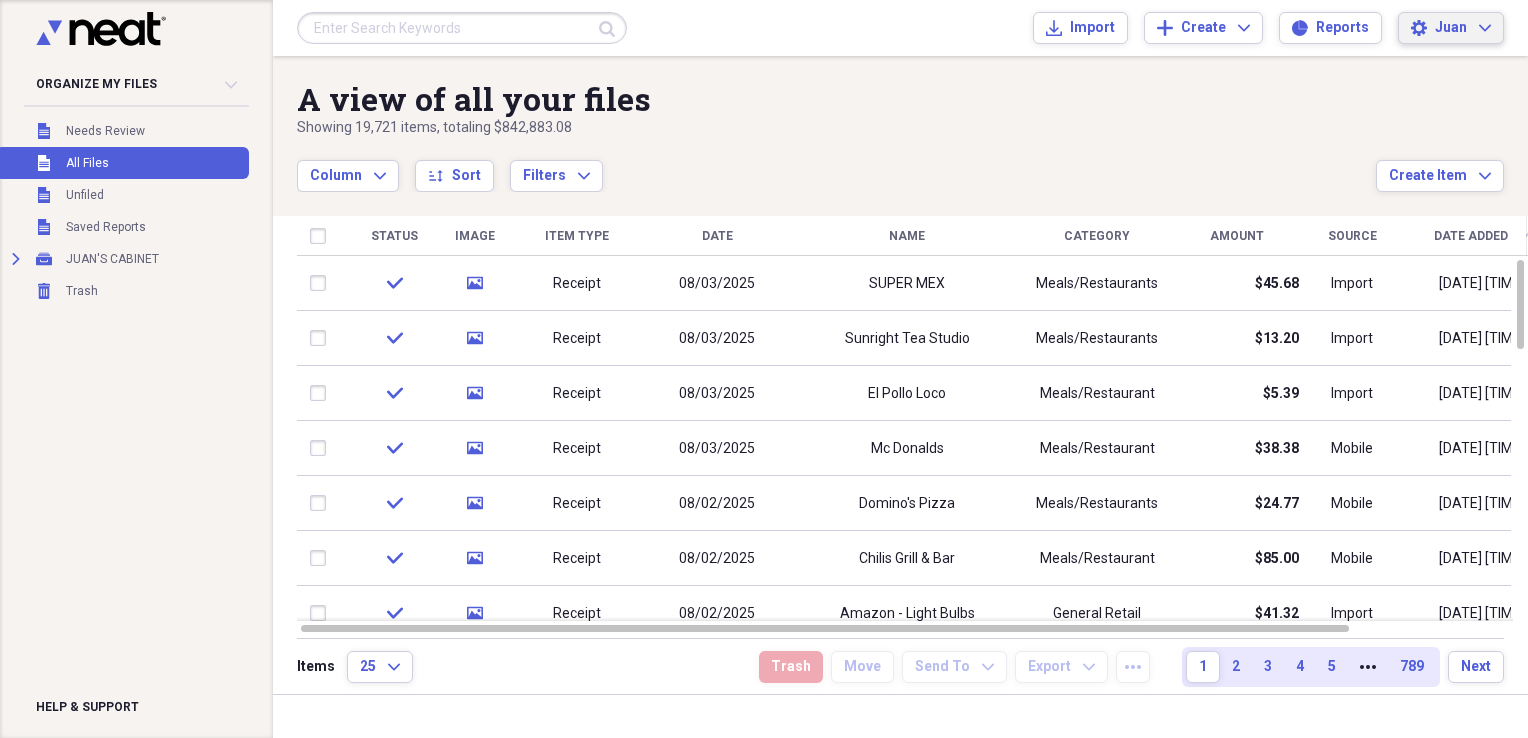 click on "Settings [PERSON] Expand" at bounding box center (1451, 28) 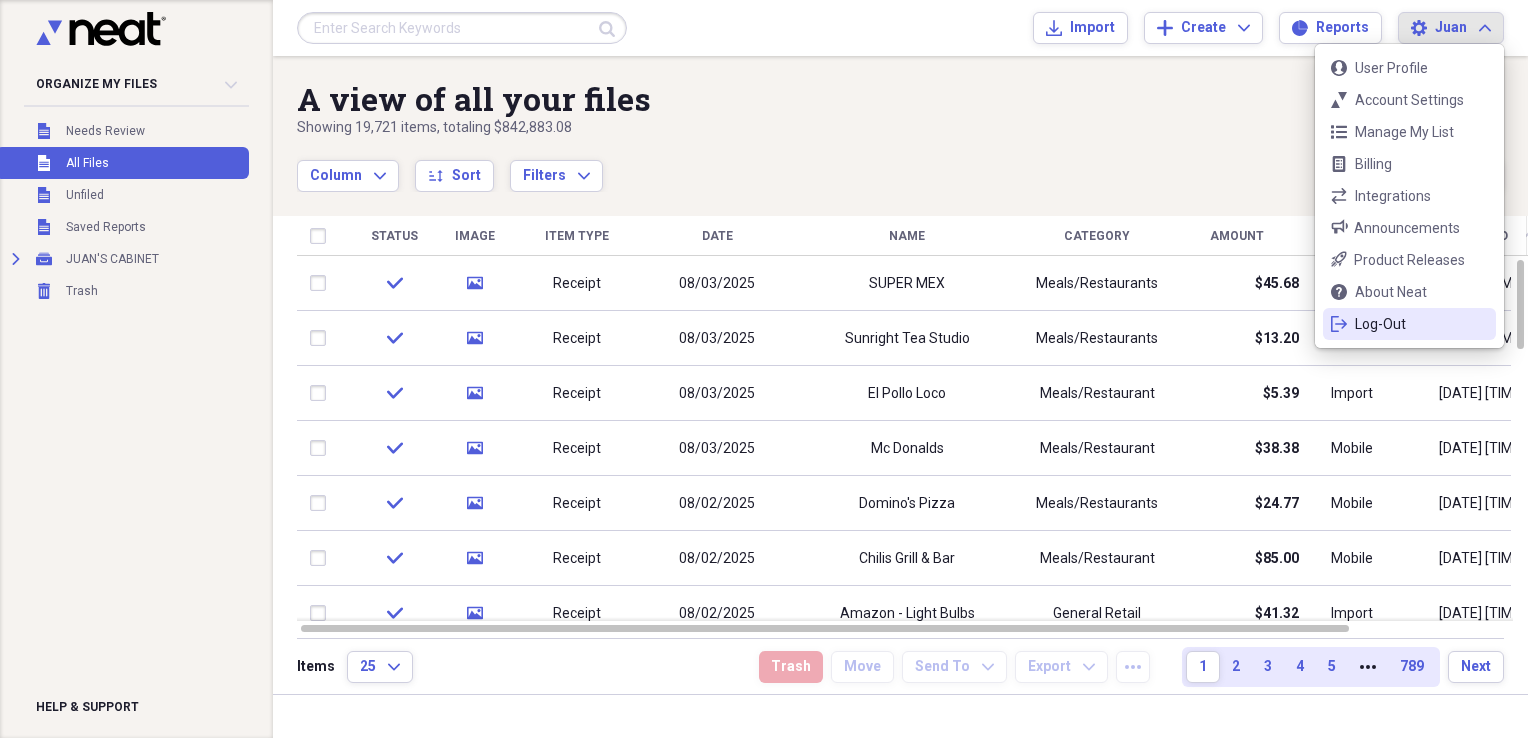 click on "Log-Out" at bounding box center (1409, 324) 